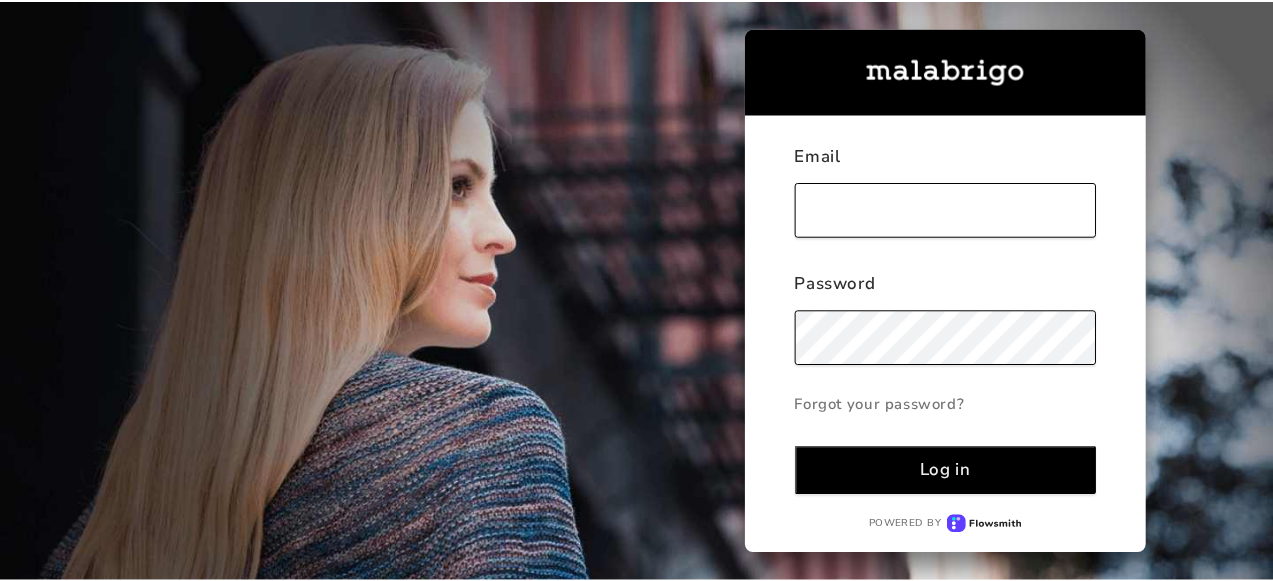 scroll, scrollTop: 0, scrollLeft: 0, axis: both 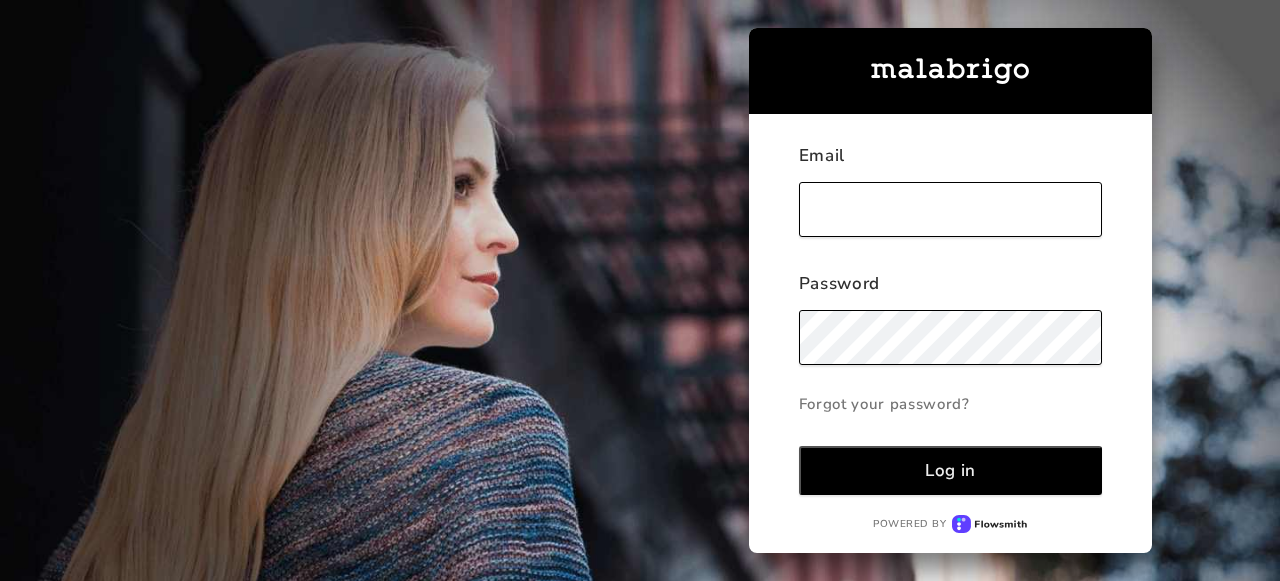 type on "[EMAIL_ADDRESS][DOMAIN_NAME]" 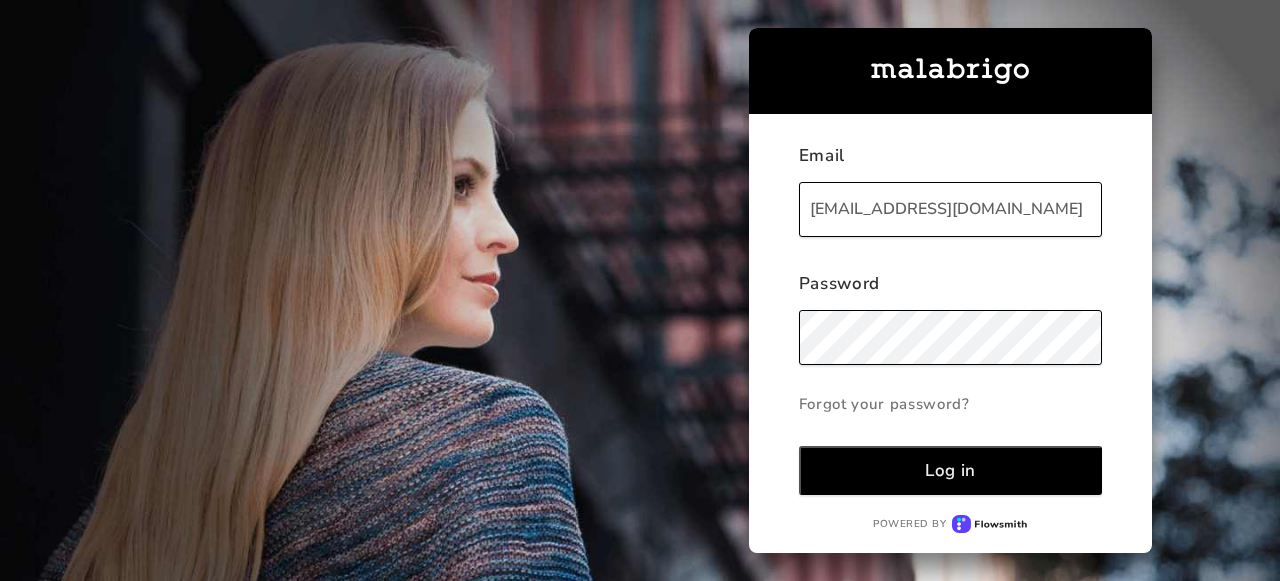 click on "Log in" at bounding box center [950, 470] 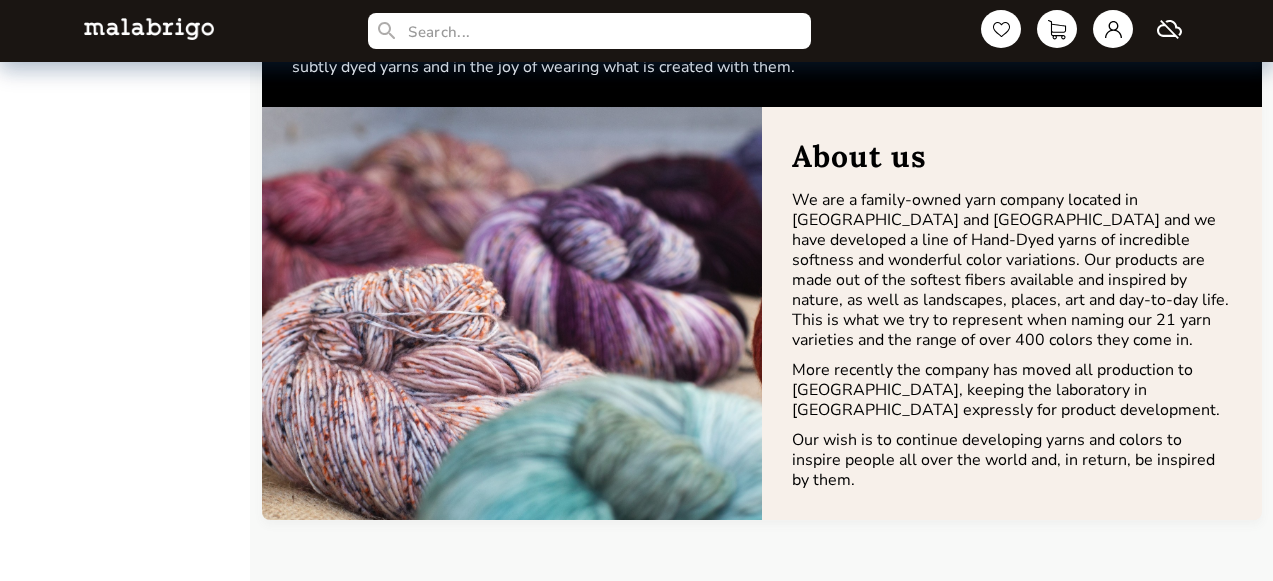 scroll, scrollTop: 0, scrollLeft: 0, axis: both 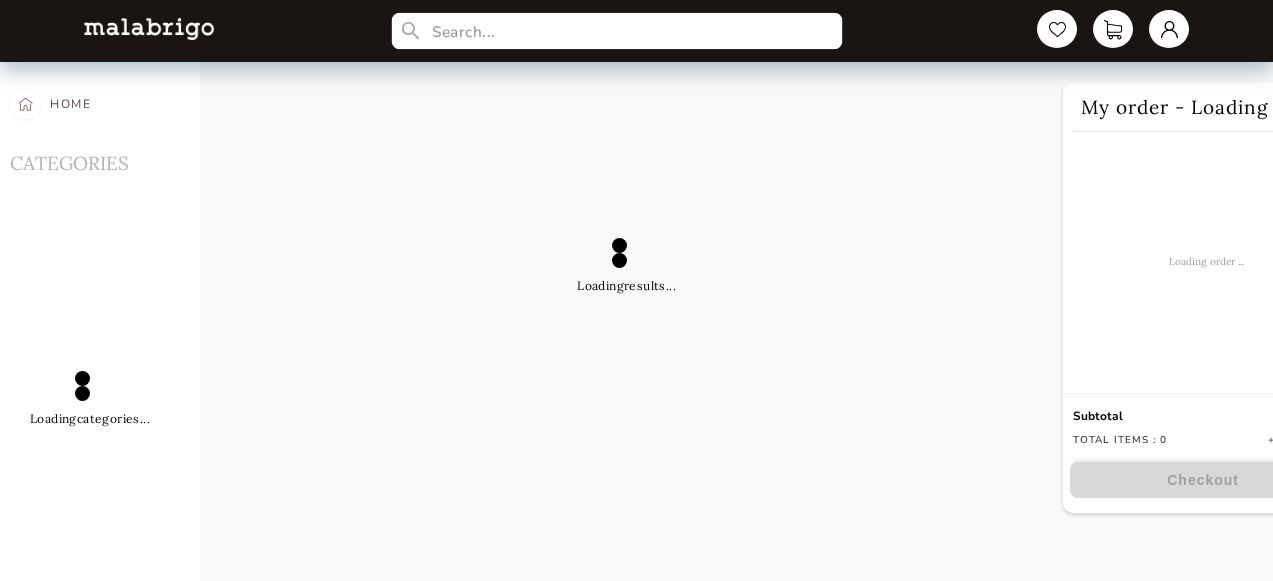 click at bounding box center (617, 31) 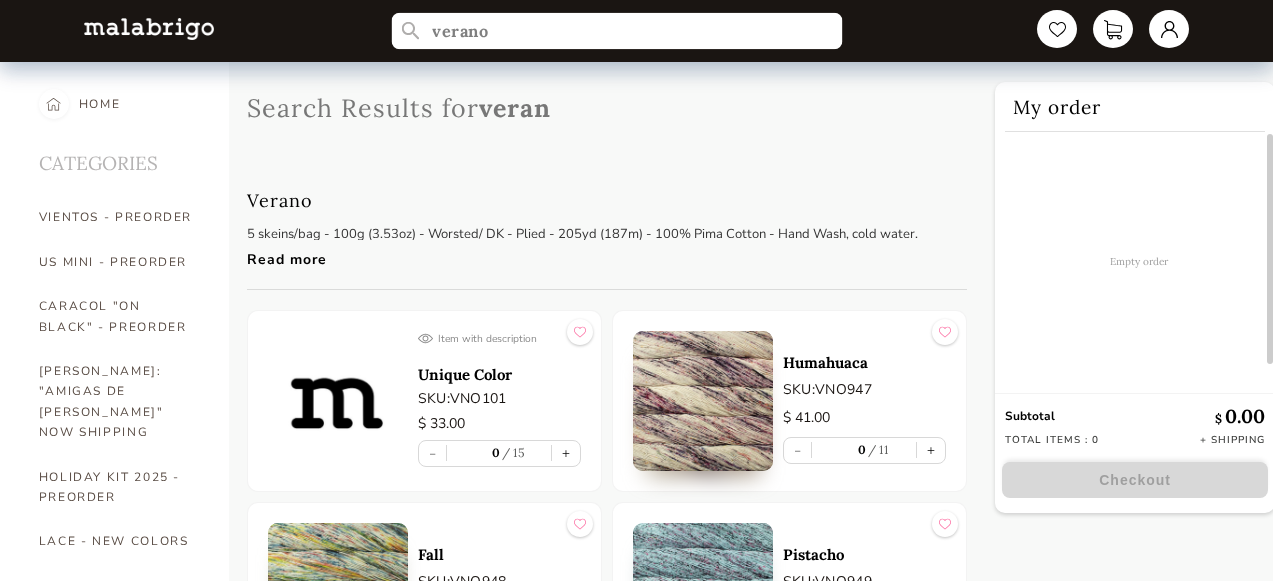 type on "verano" 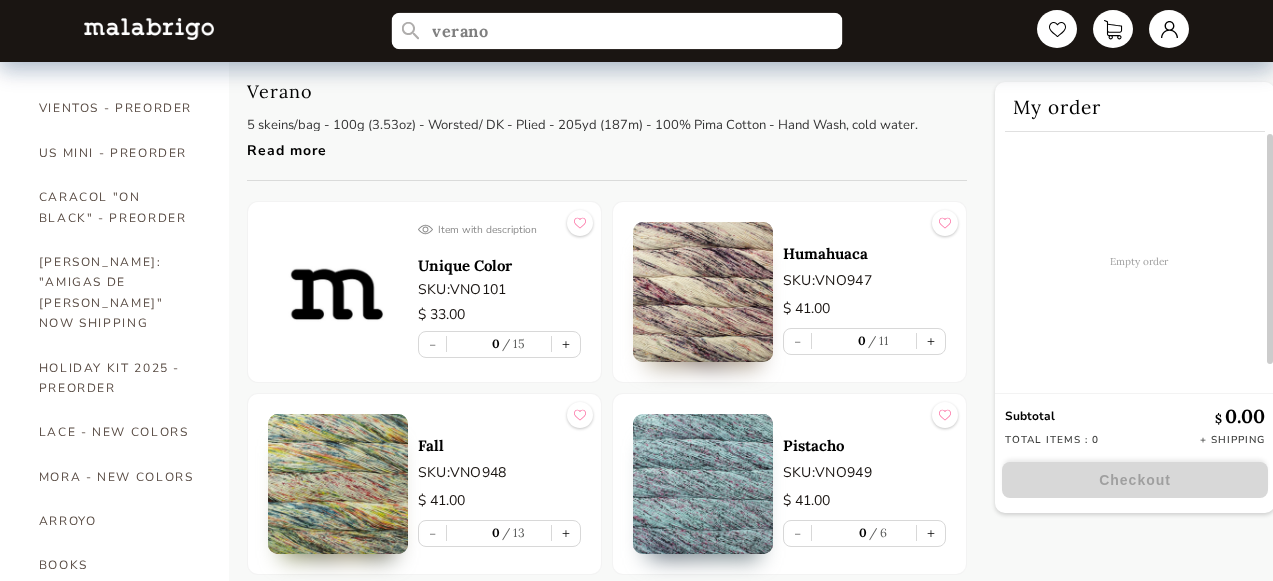 scroll, scrollTop: 156, scrollLeft: 0, axis: vertical 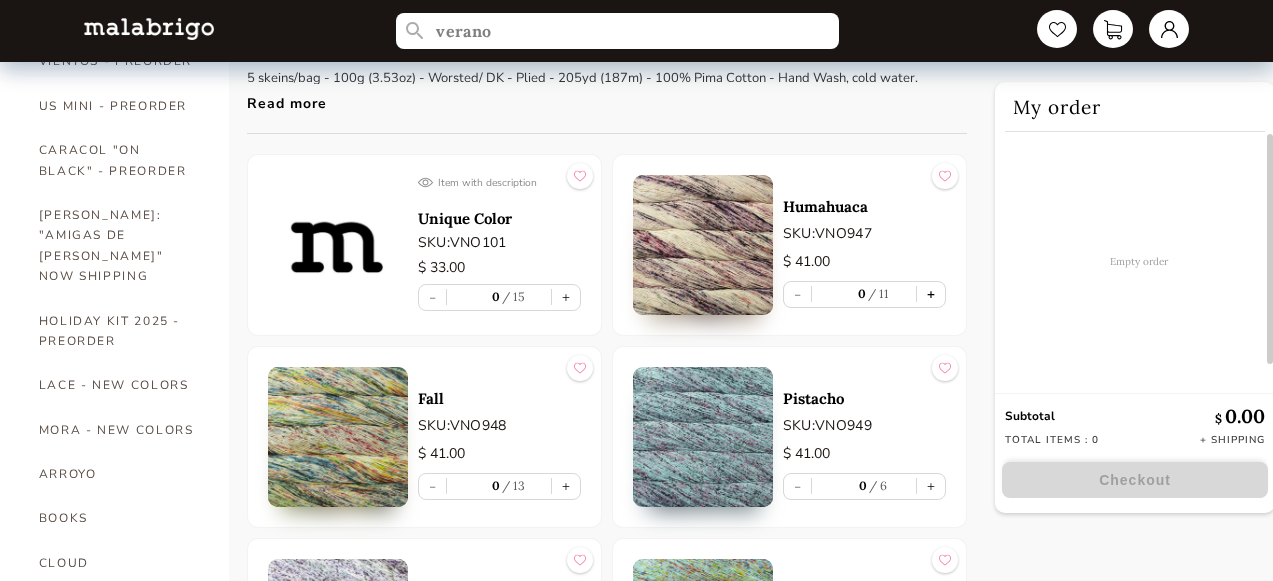 click on "+" at bounding box center (931, 294) 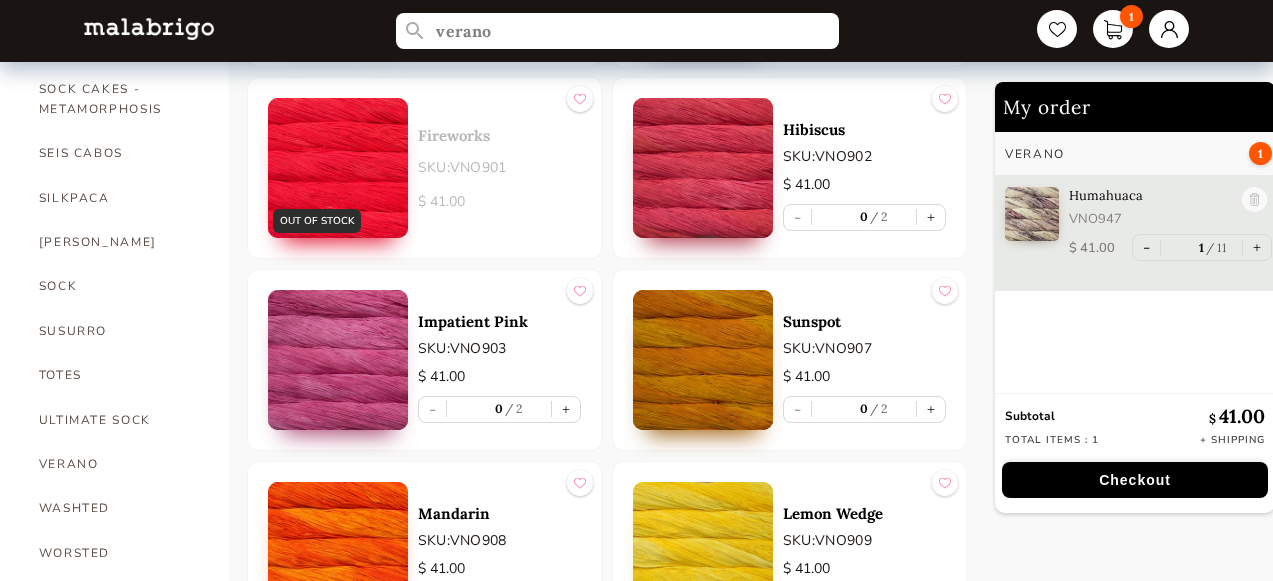 scroll, scrollTop: 1390, scrollLeft: 0, axis: vertical 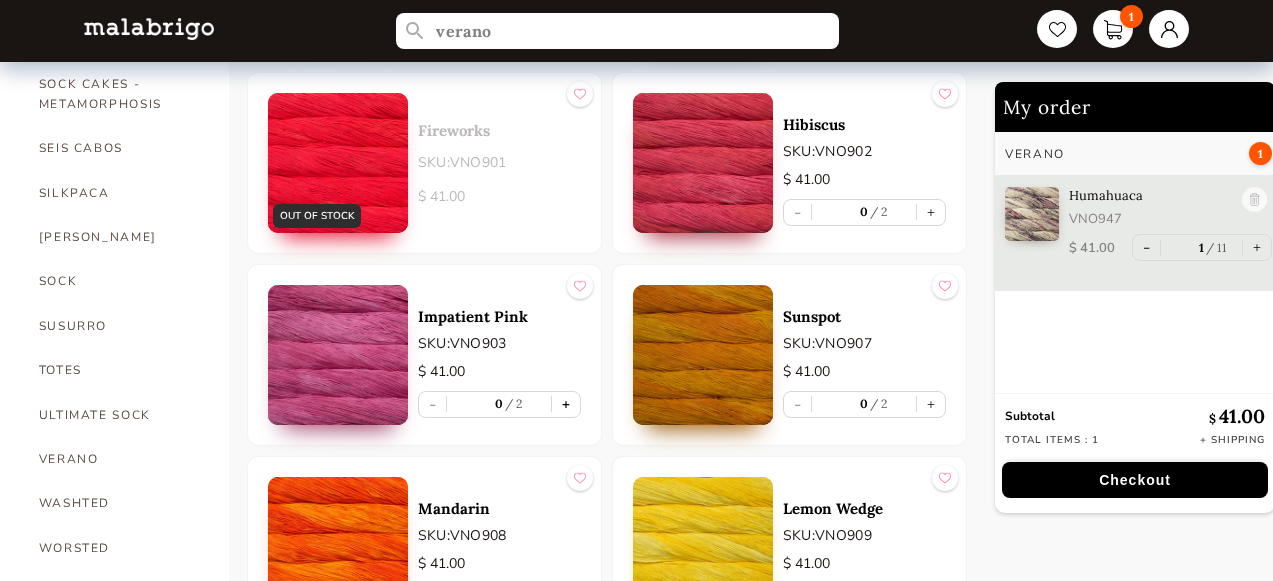 click on "+" at bounding box center [566, 404] 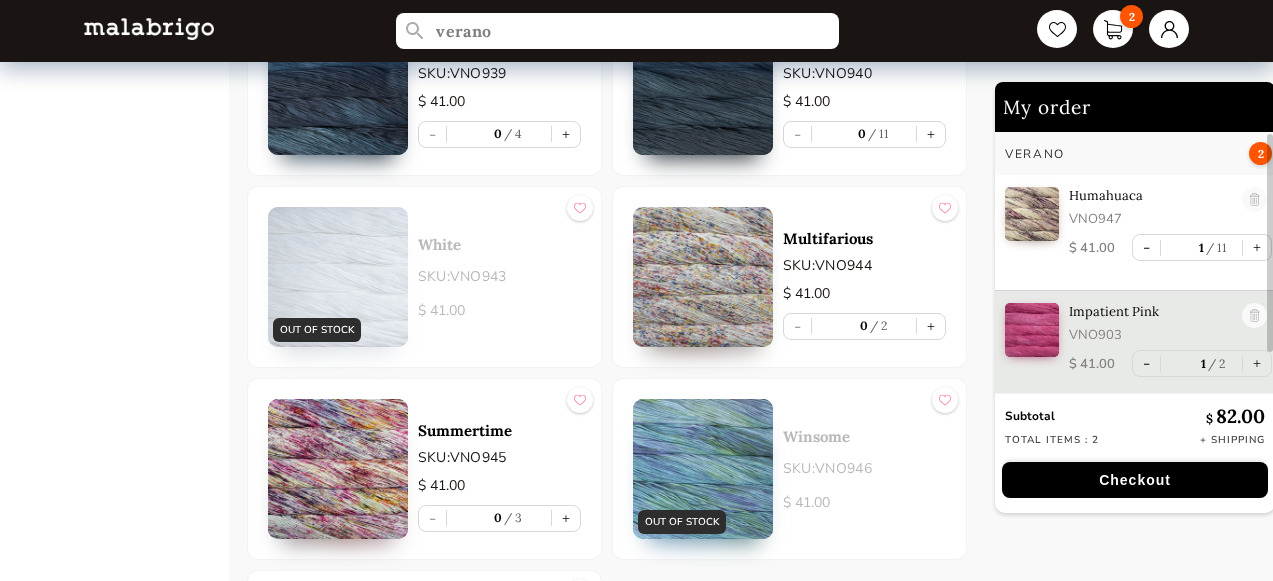 scroll, scrollTop: 3792, scrollLeft: 0, axis: vertical 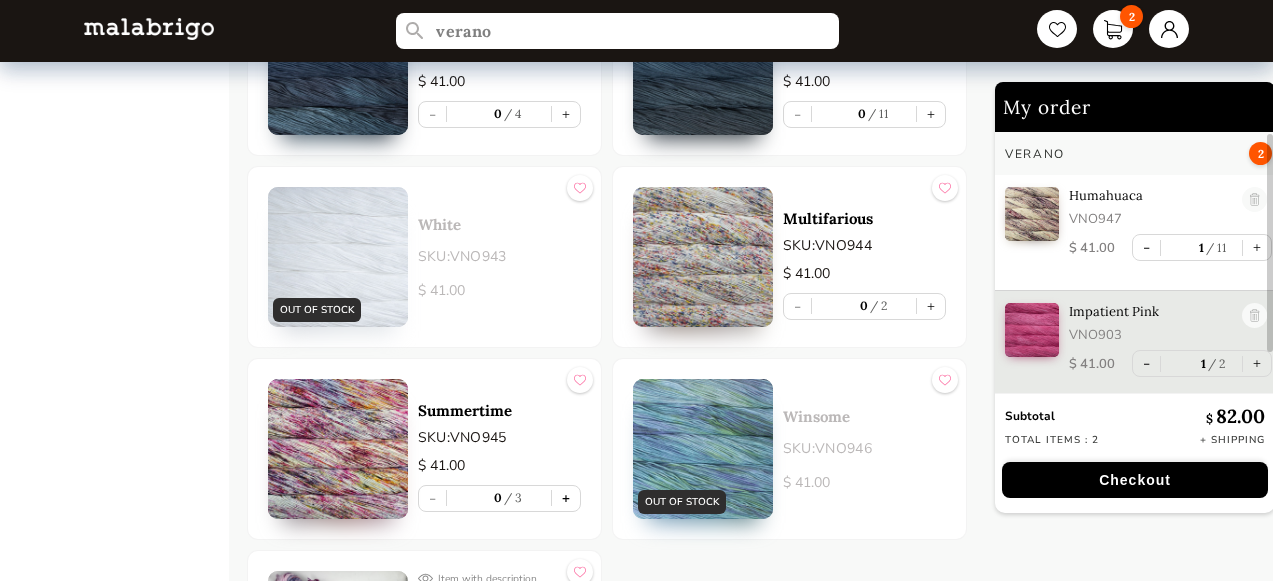 click on "+" at bounding box center [566, 498] 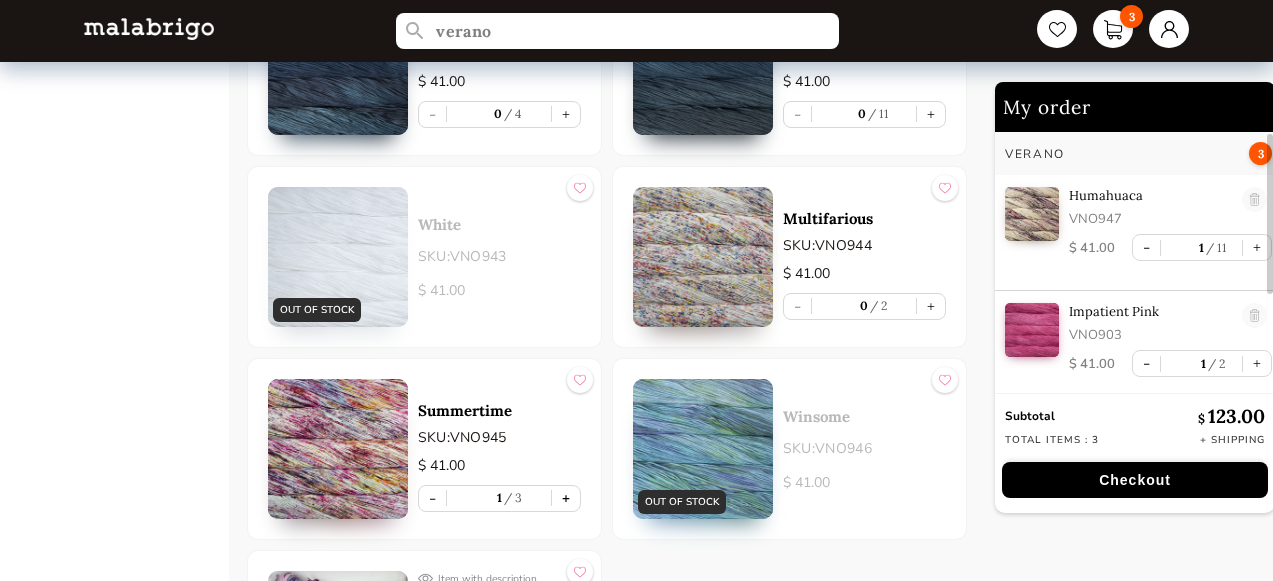 scroll, scrollTop: 7, scrollLeft: 0, axis: vertical 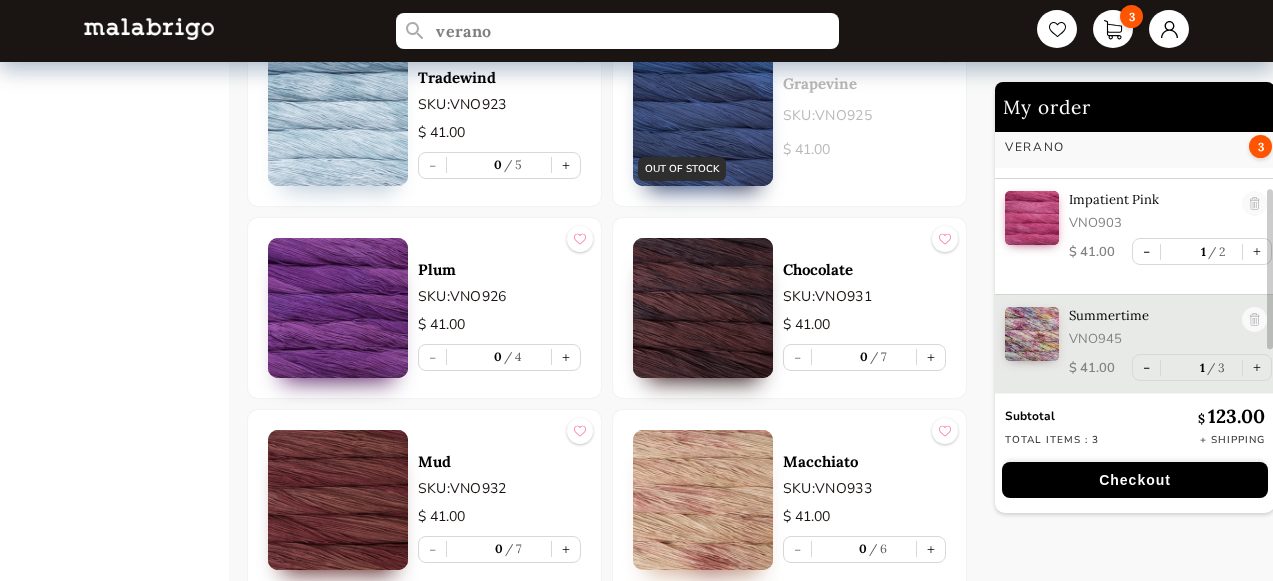 click on "SKU:  VNO932" at bounding box center (499, 488) 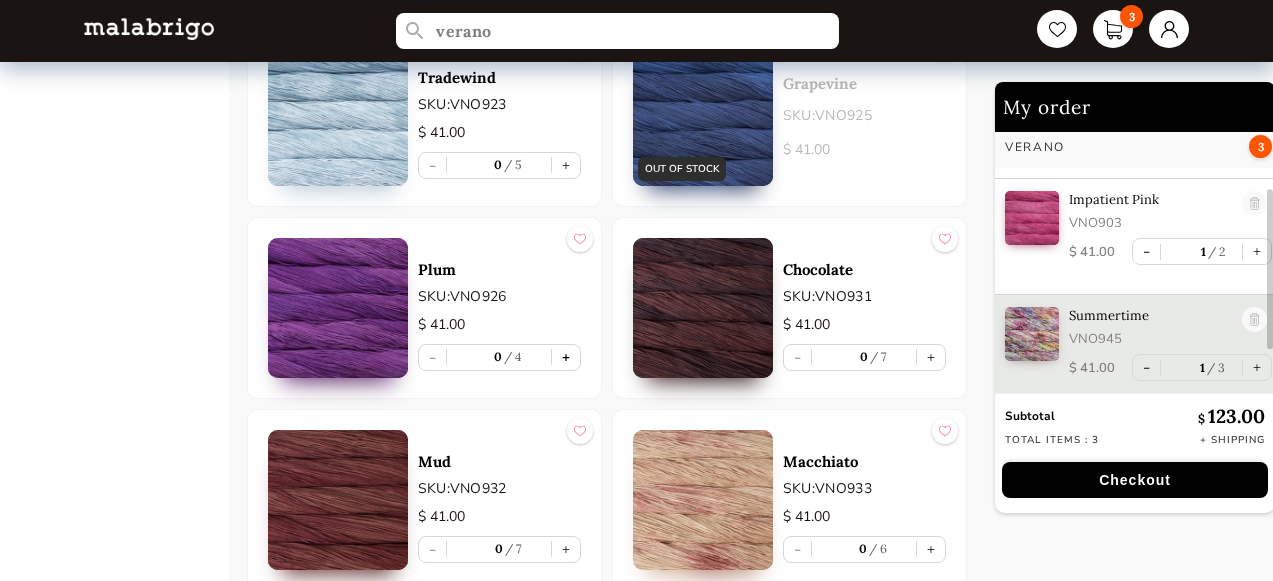 click on "+" at bounding box center [566, 357] 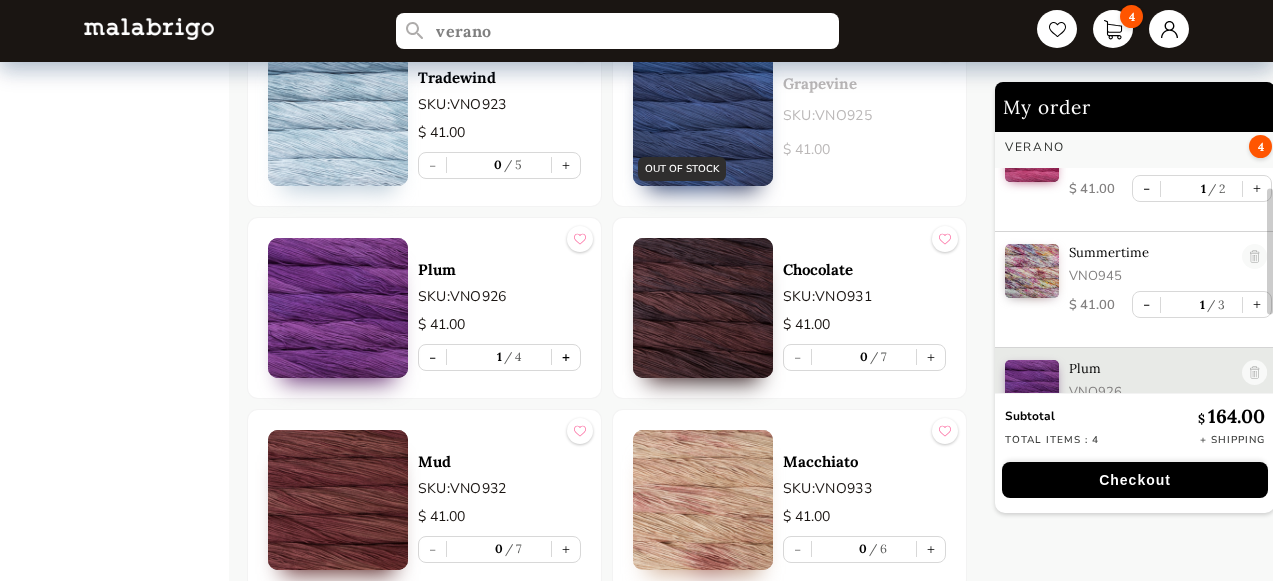 scroll, scrollTop: 221, scrollLeft: 0, axis: vertical 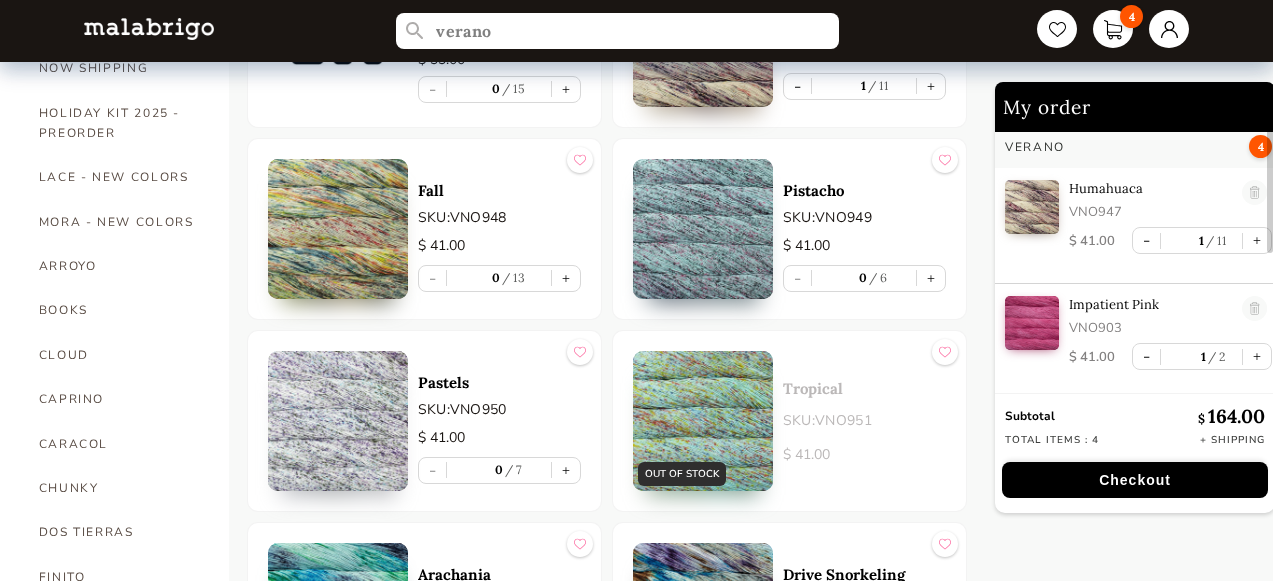 click at bounding box center [338, 229] 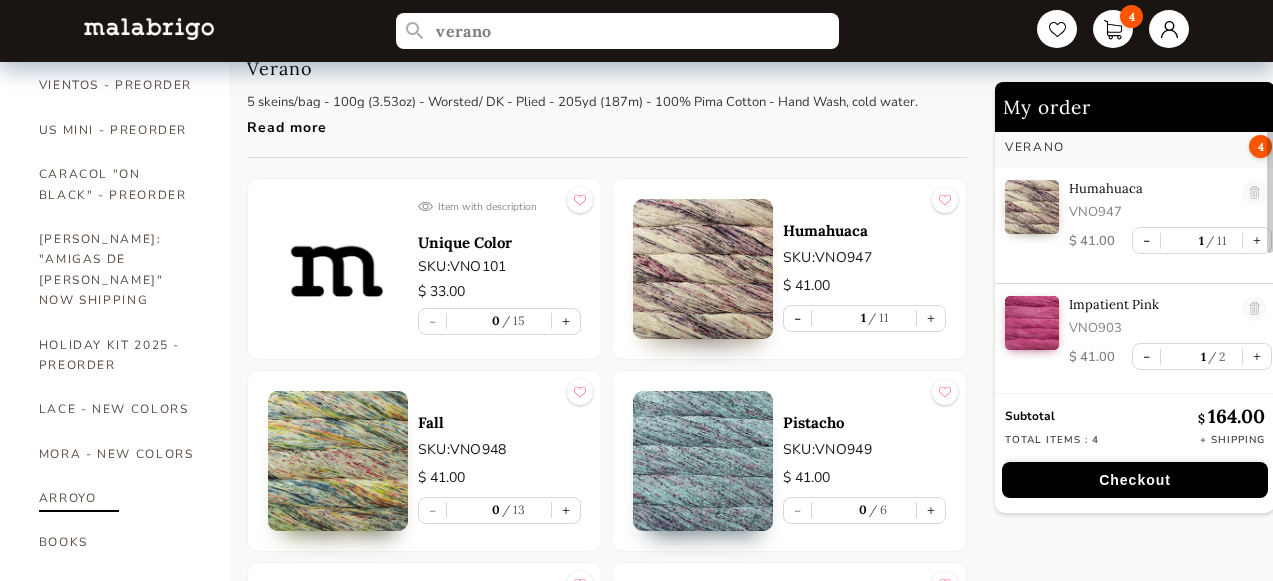 scroll, scrollTop: 0, scrollLeft: 0, axis: both 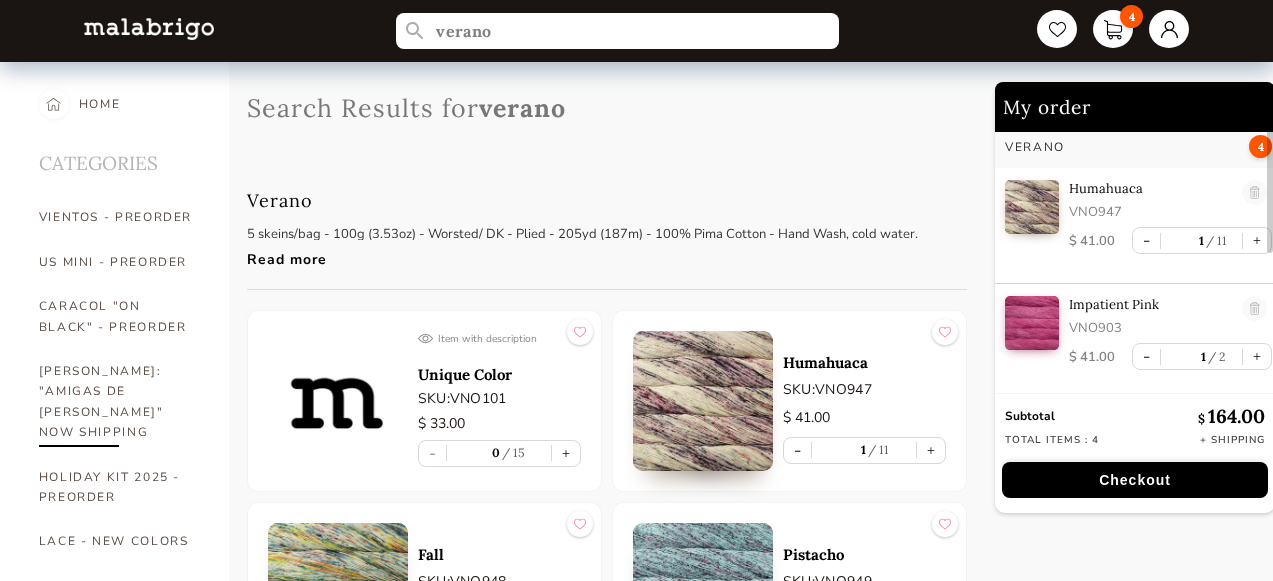 click on "[PERSON_NAME]: "AMIGAS DE [PERSON_NAME]"  NOW SHIPPING" at bounding box center [119, 402] 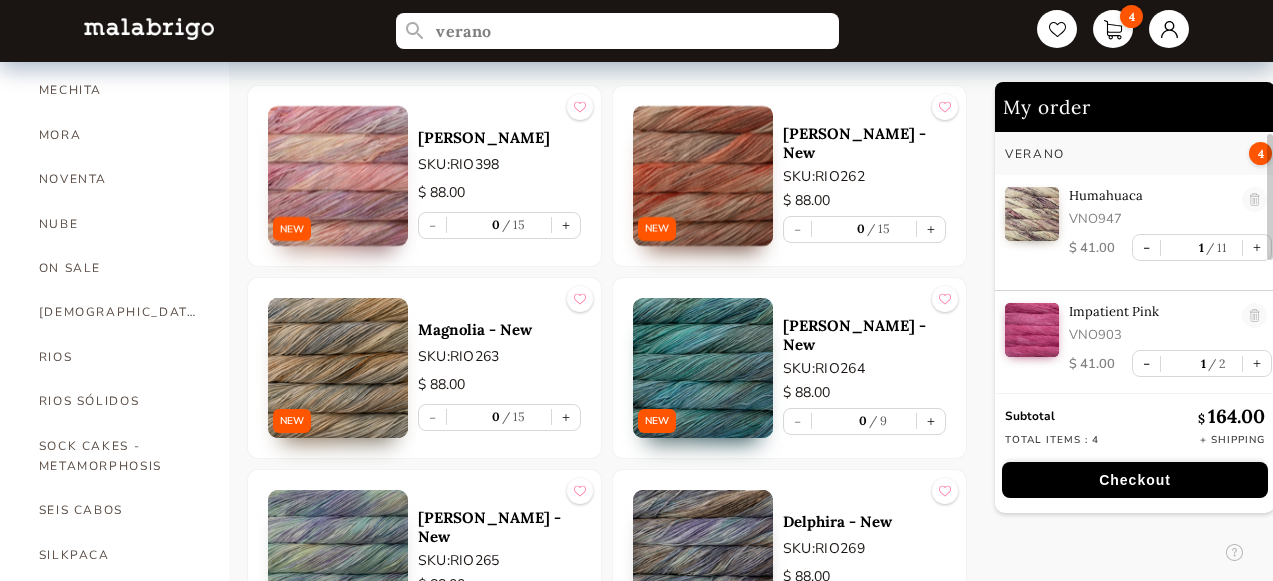 scroll, scrollTop: 1033, scrollLeft: 0, axis: vertical 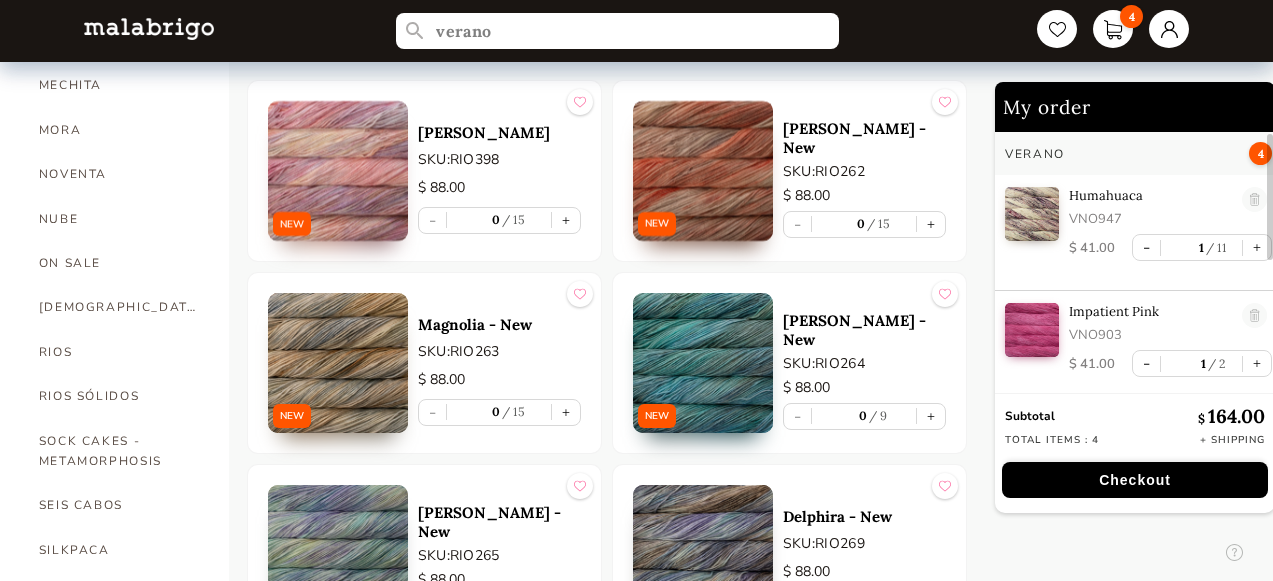 click at bounding box center (338, 363) 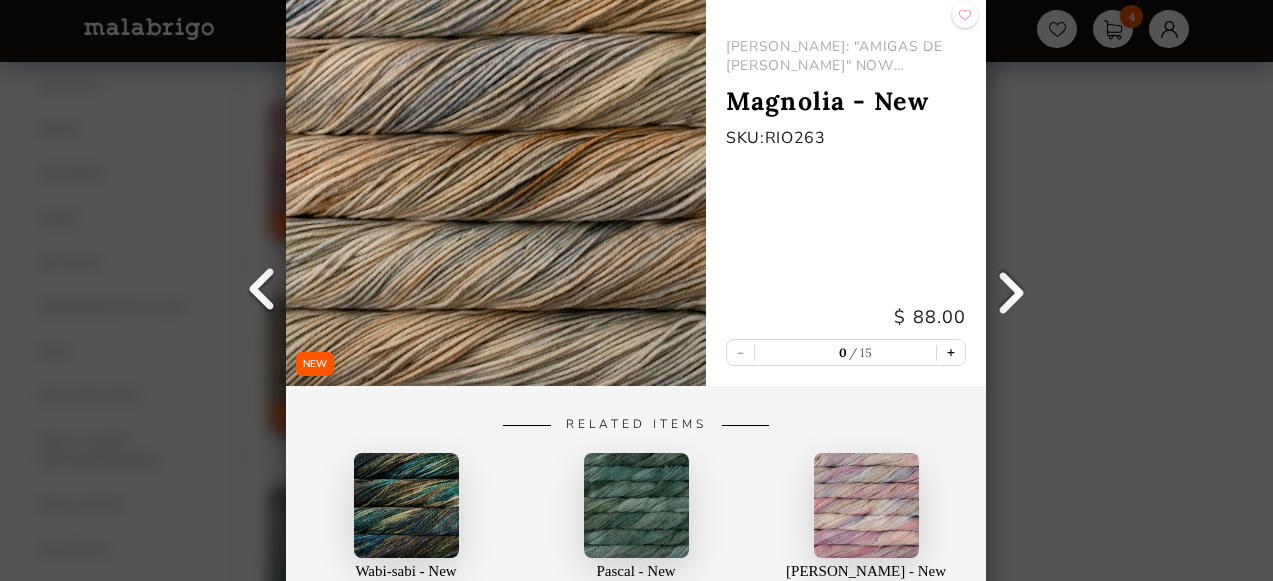 click on "+" at bounding box center [952, 352] 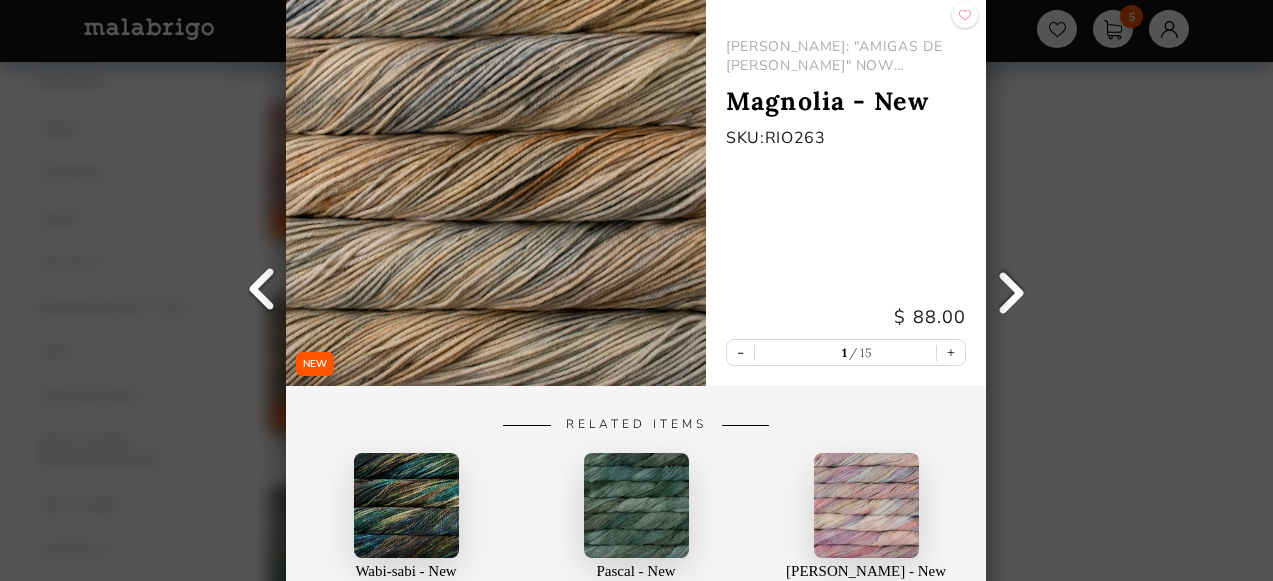 click on "NEW Back [PERSON_NAME]: "AMIGAS DE [PERSON_NAME]"  NOW SHIPPING Magnolia - New SKU:  RIO263 $   88.00 - 1 15 + Related Items Wabi-sabi - New VIENTOS - PREORDER Pascal - New LACE - NEW COLORS [PERSON_NAME] - New LACE - NEW COLORS" at bounding box center (636, 290) 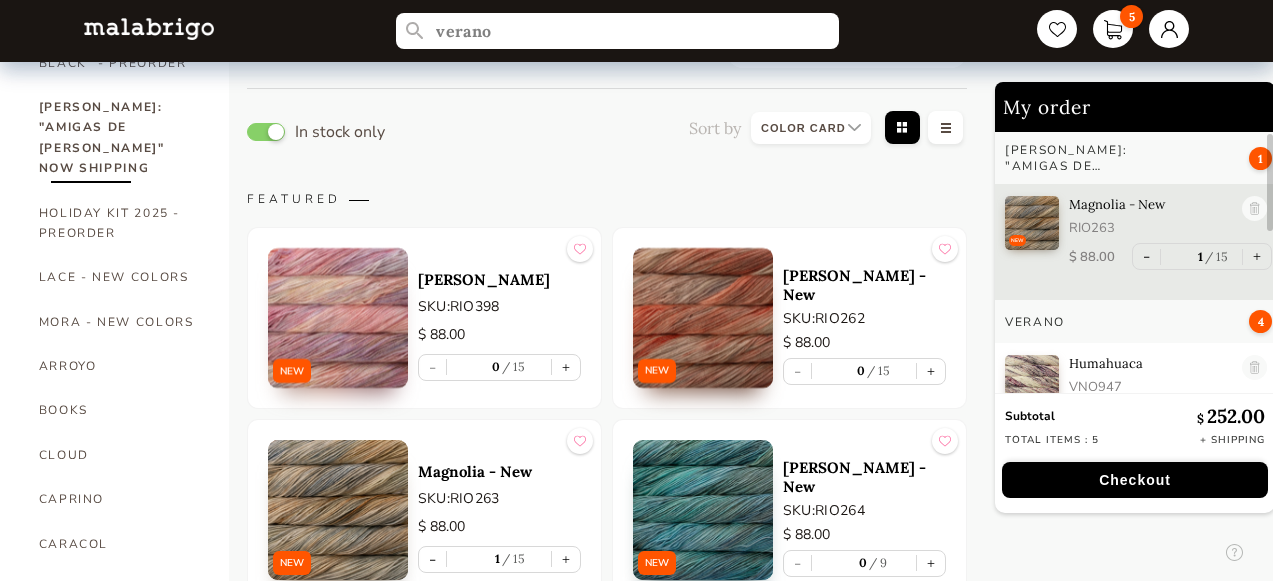 scroll, scrollTop: 258, scrollLeft: 0, axis: vertical 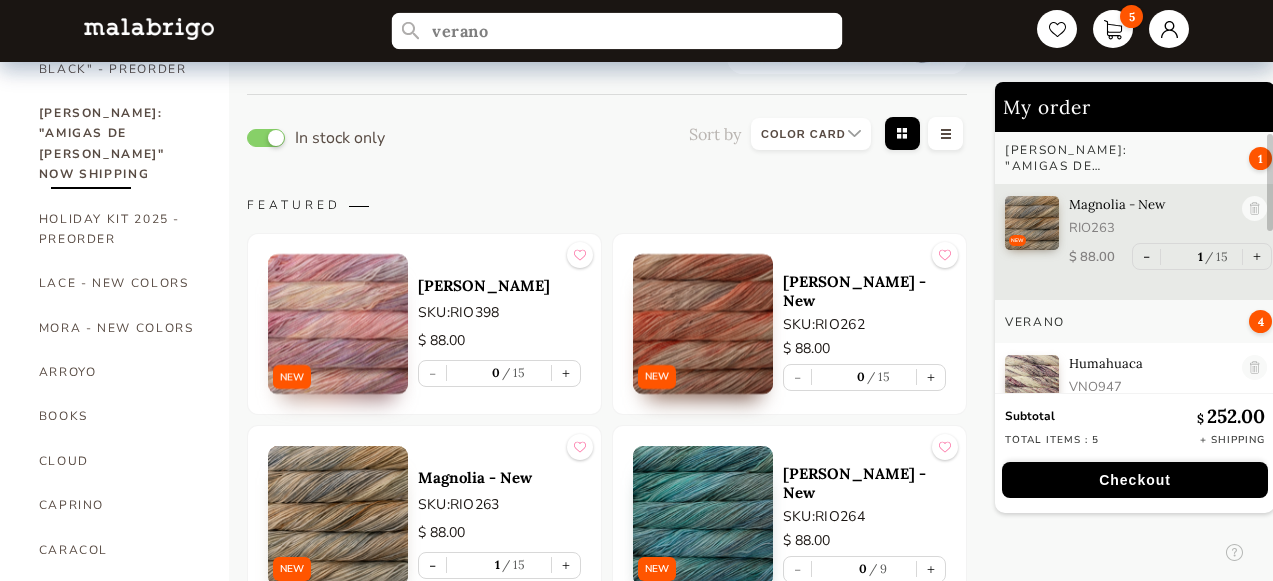 click on "verano" at bounding box center (617, 31) 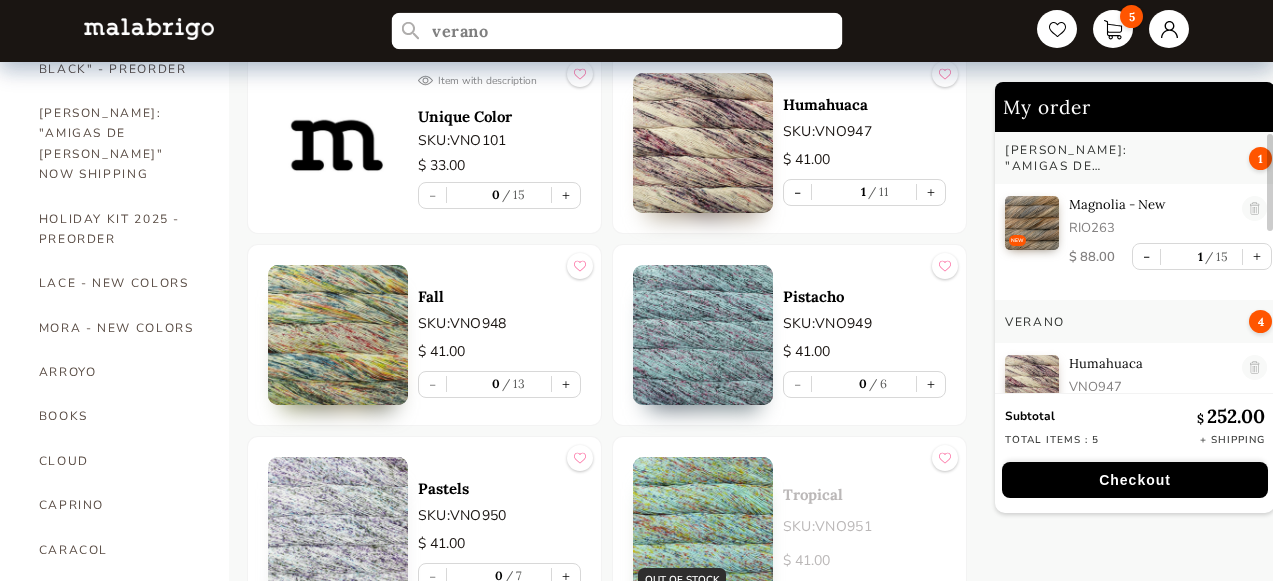 drag, startPoint x: 594, startPoint y: 31, endPoint x: 538, endPoint y: 26, distance: 56.22277 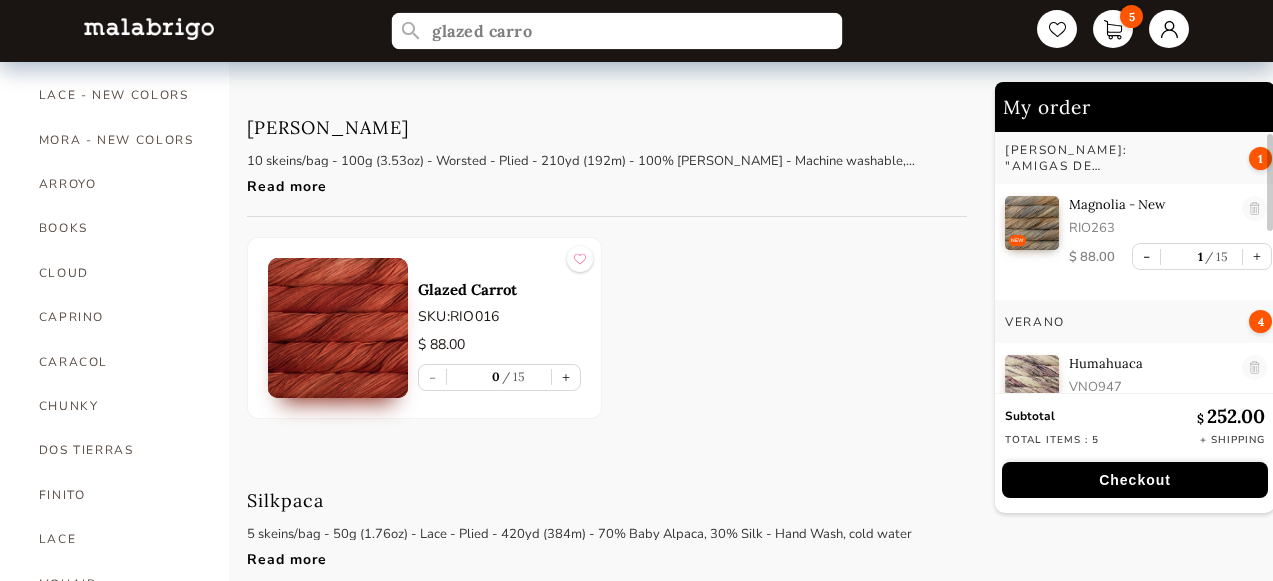 scroll, scrollTop: 476, scrollLeft: 0, axis: vertical 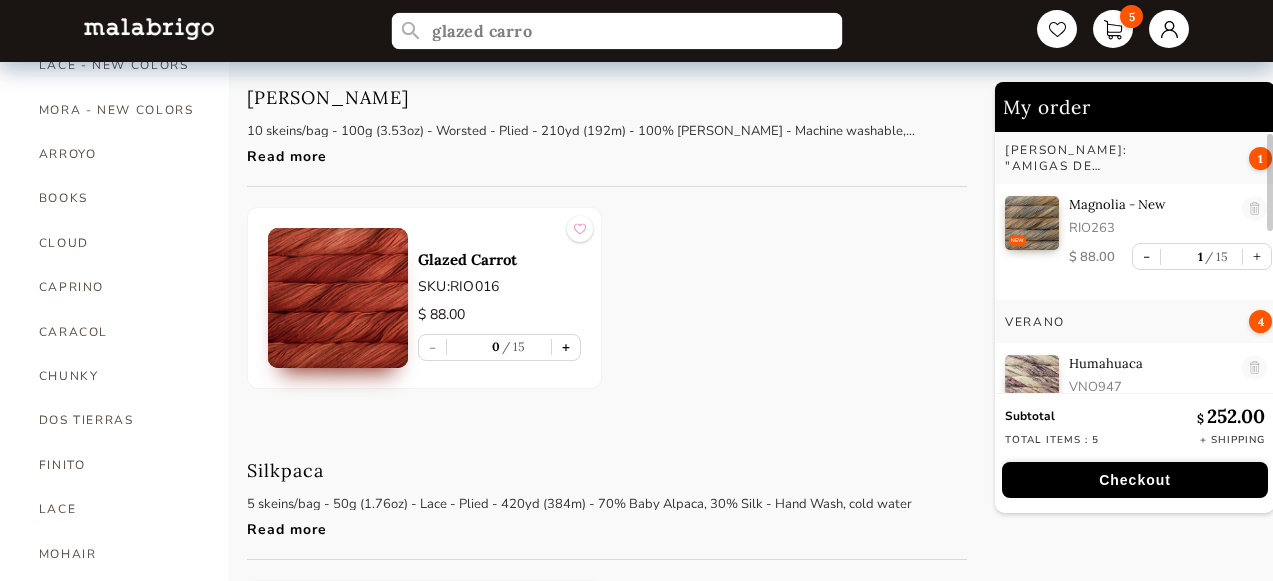 type on "glazed carro" 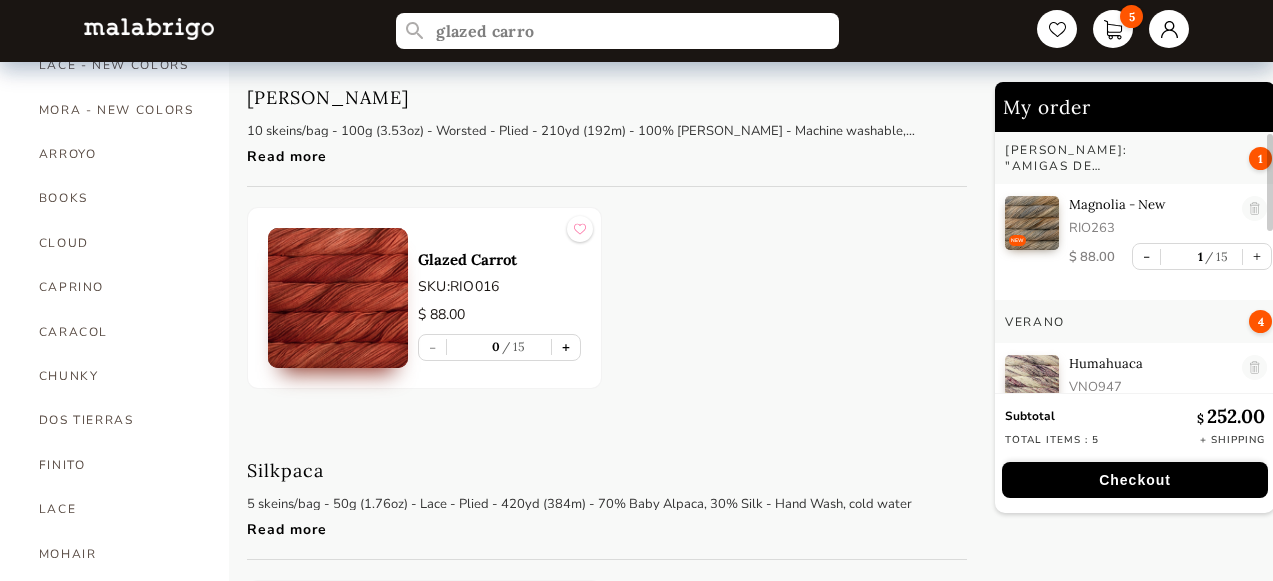 click on "+" at bounding box center (566, 347) 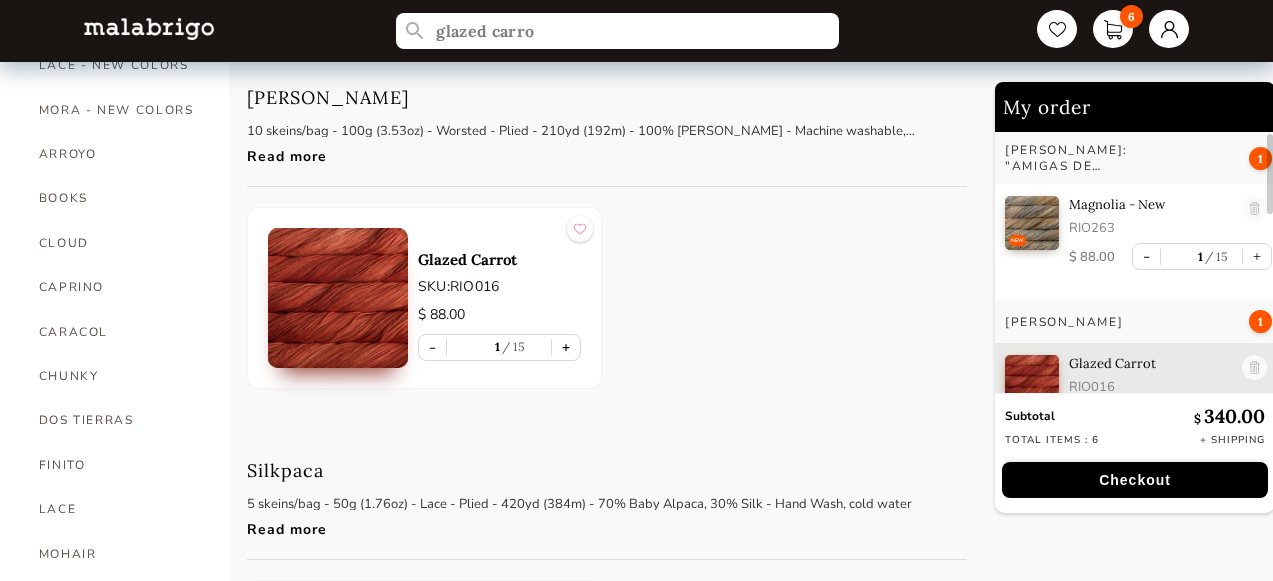 scroll, scrollTop: 37, scrollLeft: 0, axis: vertical 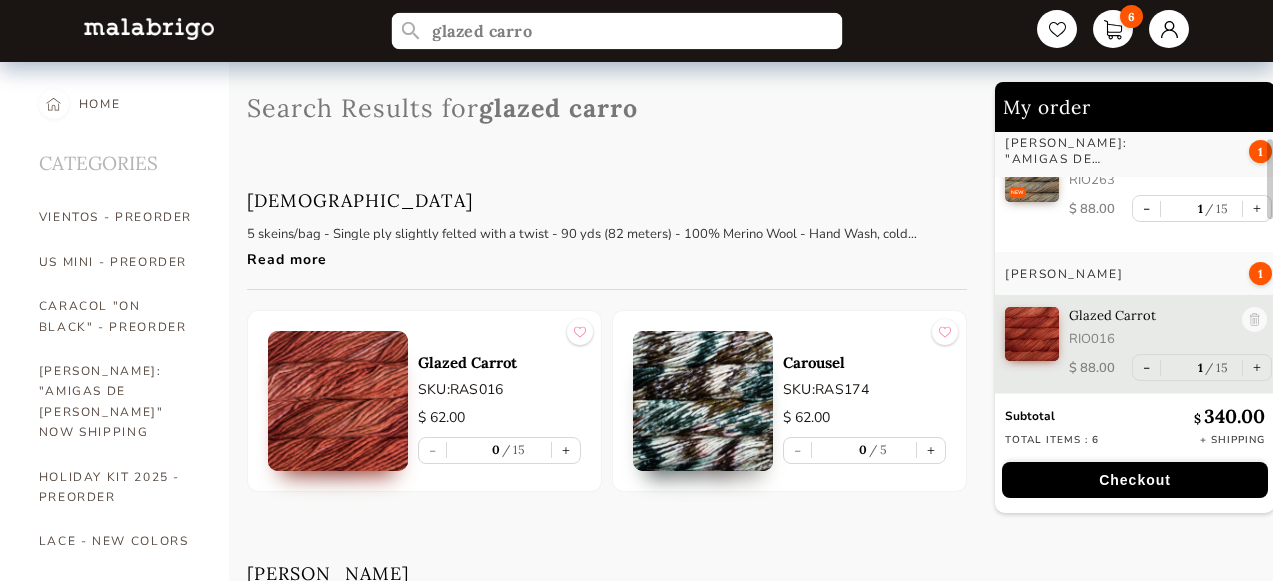 drag, startPoint x: 607, startPoint y: 42, endPoint x: 438, endPoint y: 40, distance: 169.01184 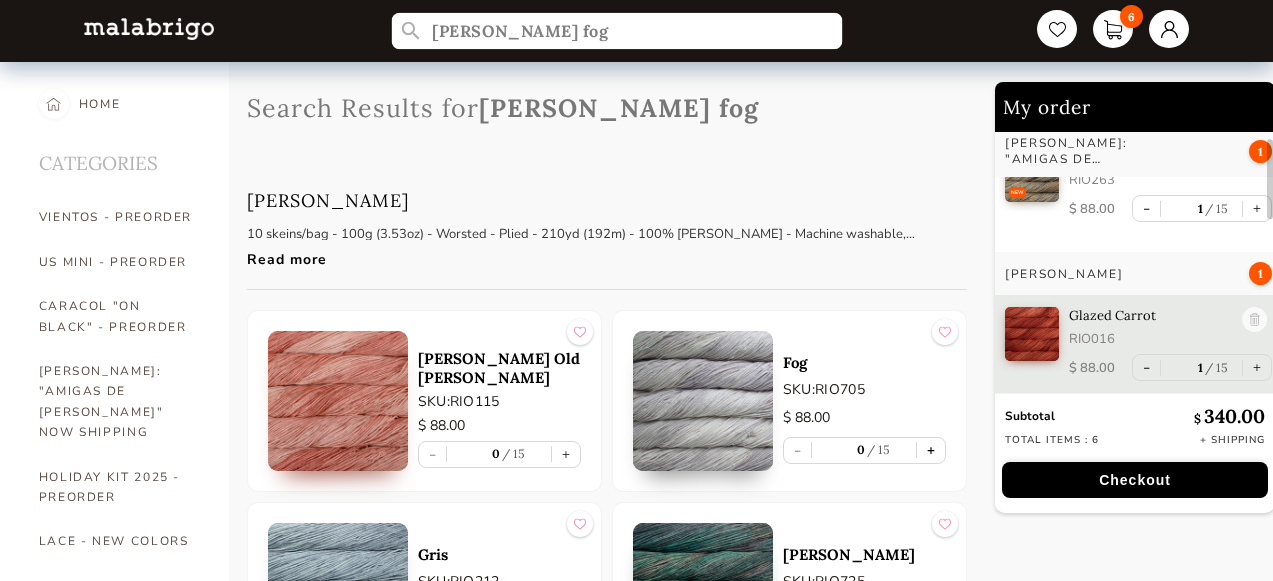 type on "[PERSON_NAME] fog" 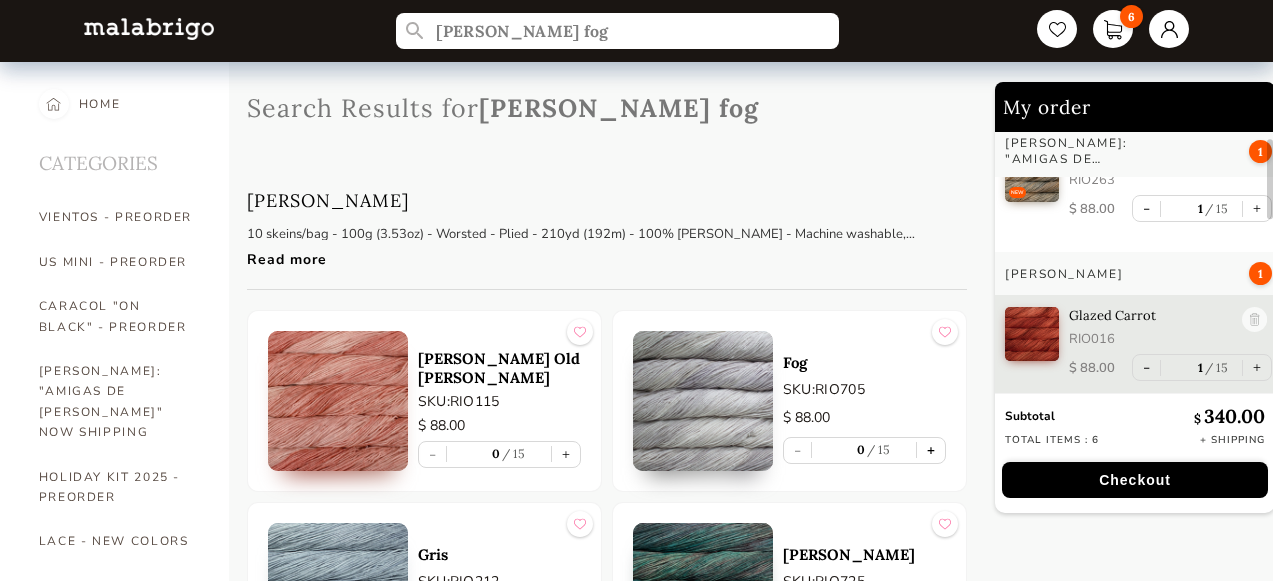 click on "+" at bounding box center [931, 450] 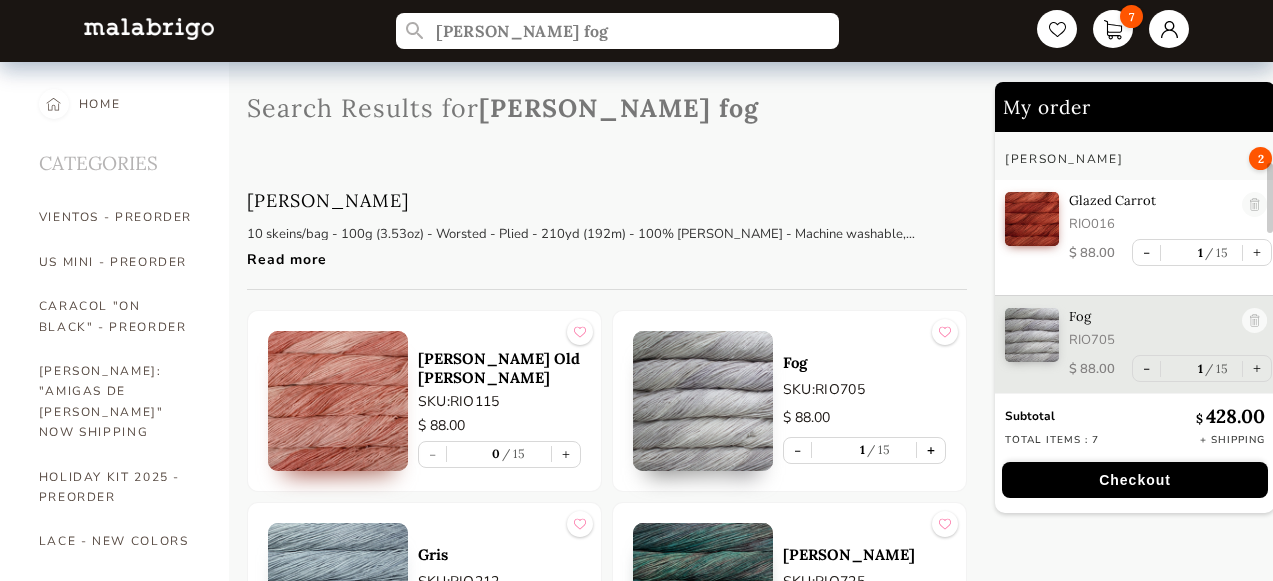 scroll, scrollTop: 157, scrollLeft: 0, axis: vertical 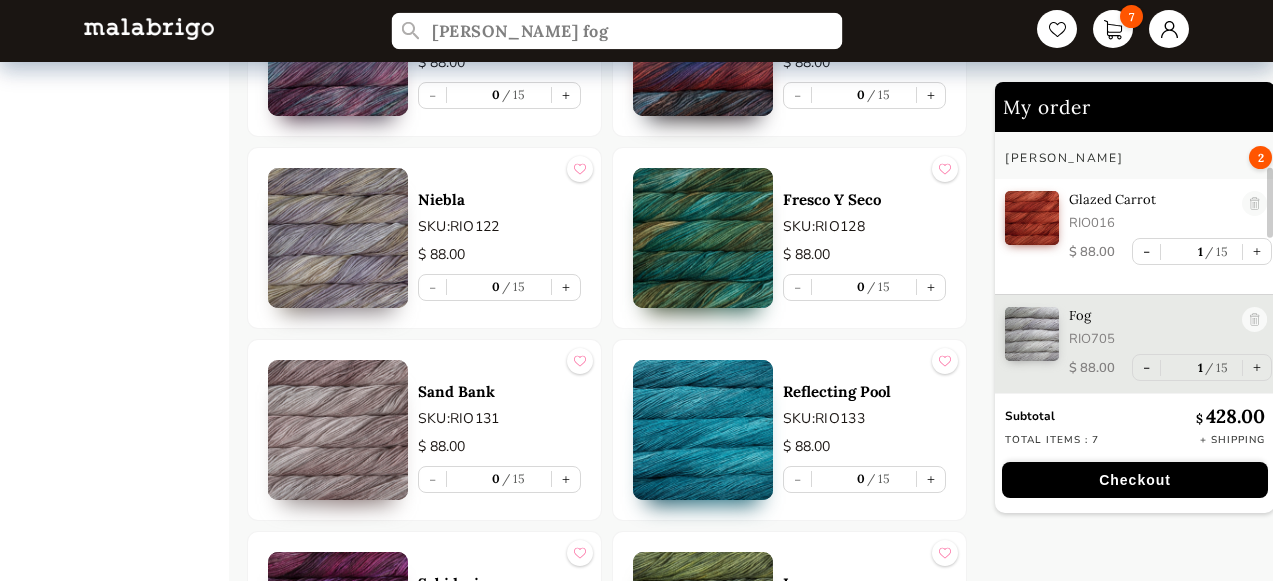 click on "[PERSON_NAME] fog" at bounding box center [617, 31] 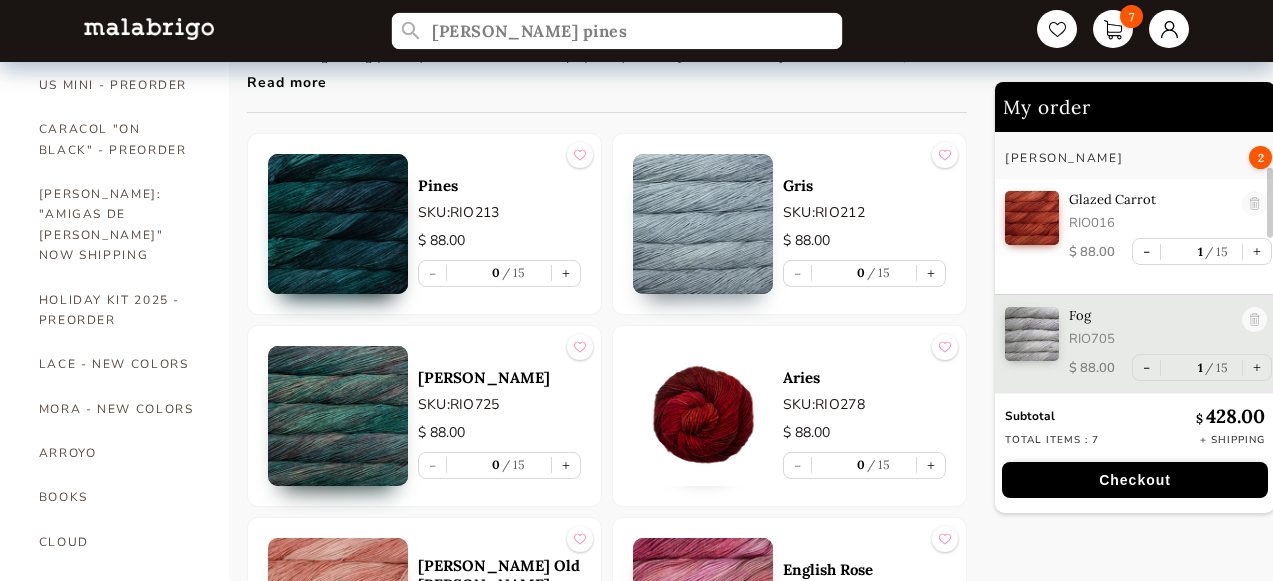 scroll, scrollTop: 118, scrollLeft: 0, axis: vertical 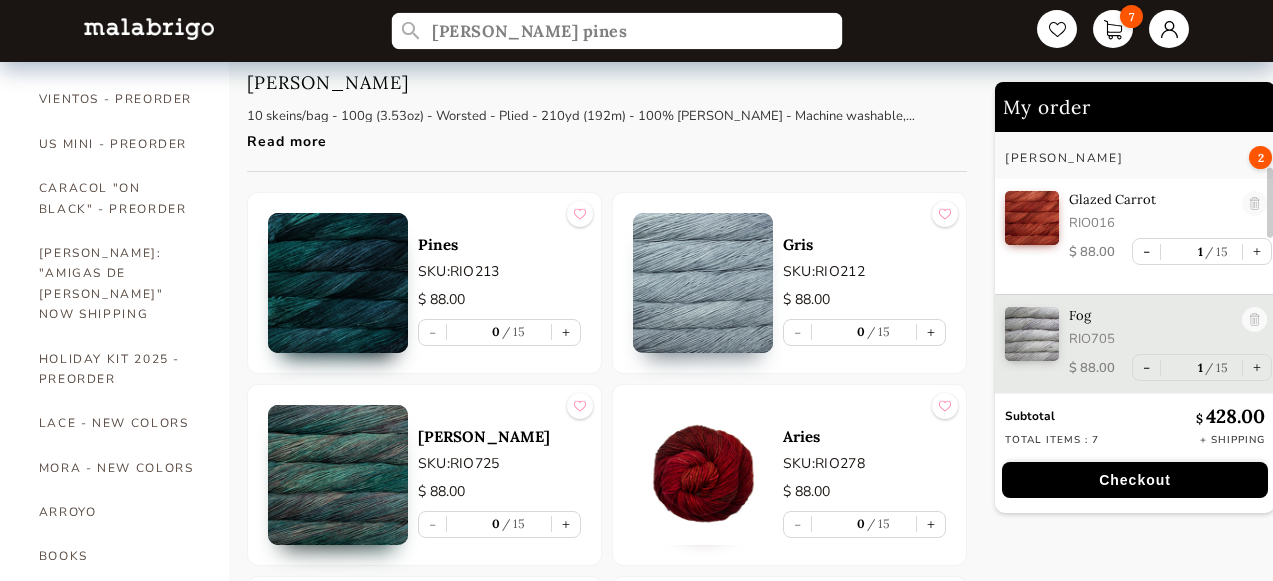 type on "[PERSON_NAME] pines" 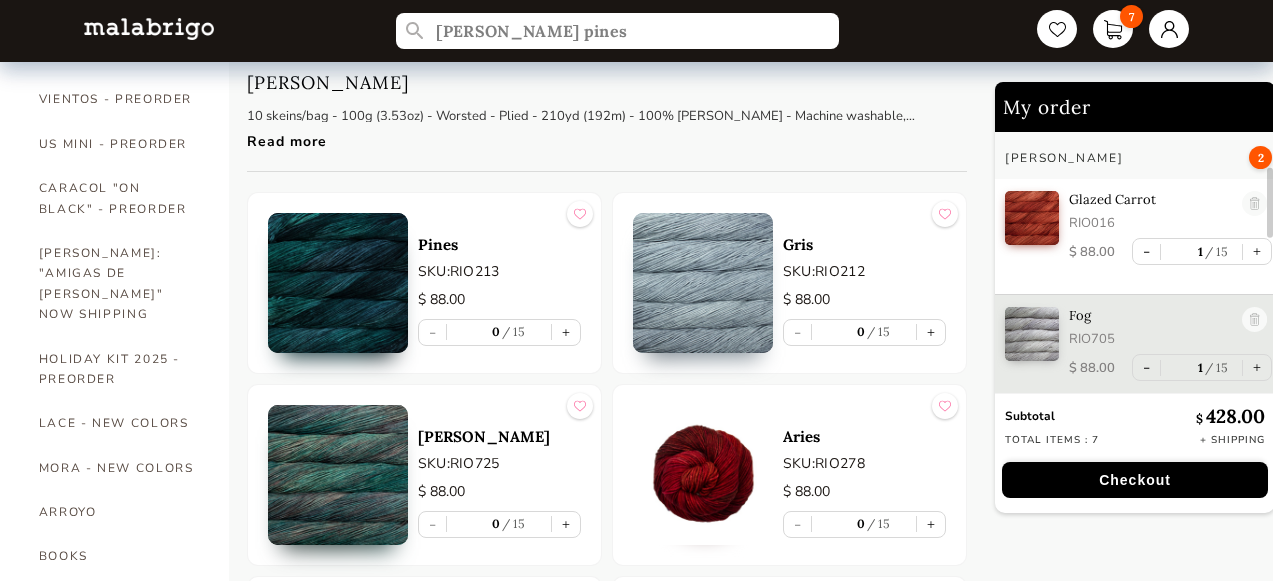 click at bounding box center [338, 283] 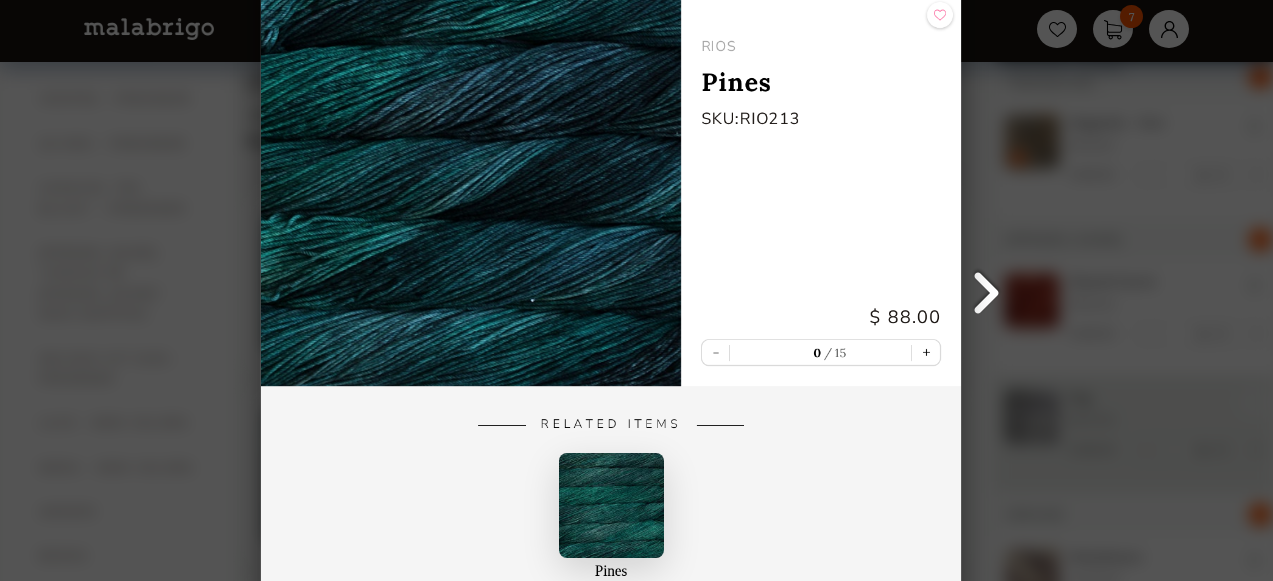 scroll, scrollTop: 0, scrollLeft: 0, axis: both 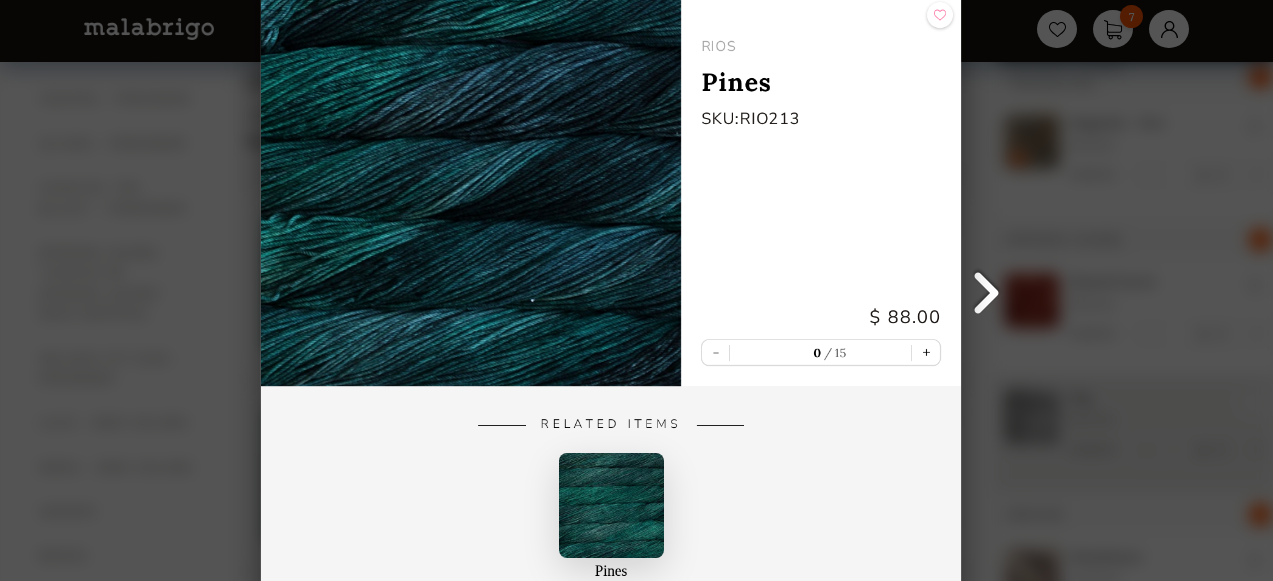 click on "Back [PERSON_NAME] Pines SKU:  RIO213 $   88.00 - 0 15 + Related Items Pines [PERSON_NAME]" at bounding box center [636, 290] 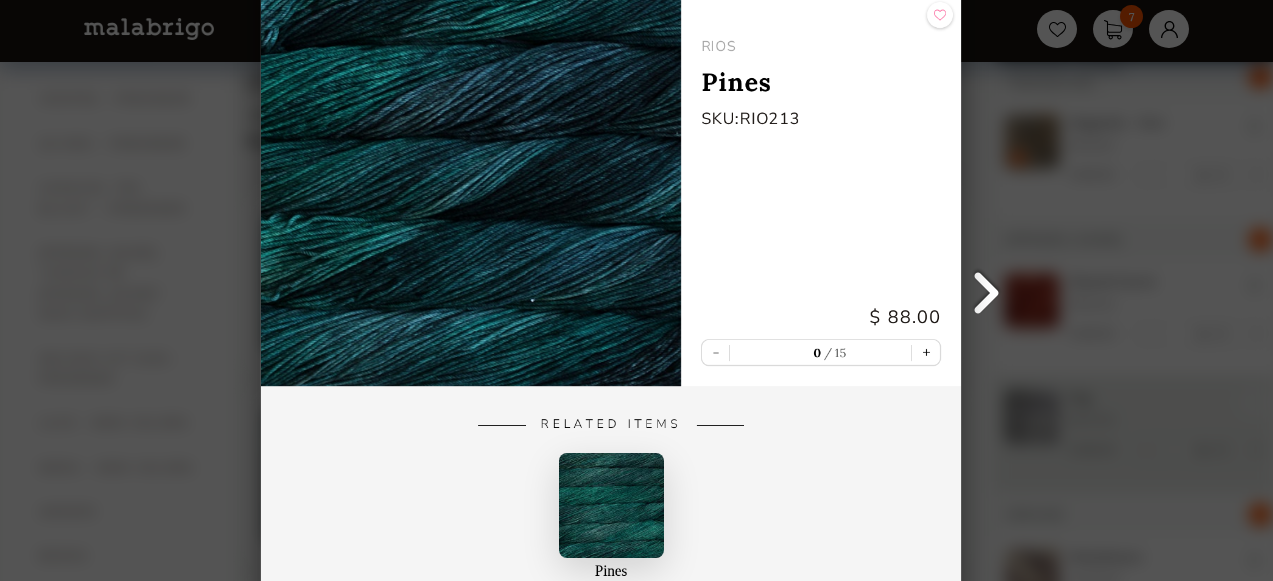 click on "Back [PERSON_NAME] Pines SKU:  RIO213 $   88.00 - 0 15 + Related Items Pines [PERSON_NAME]" at bounding box center [636, 290] 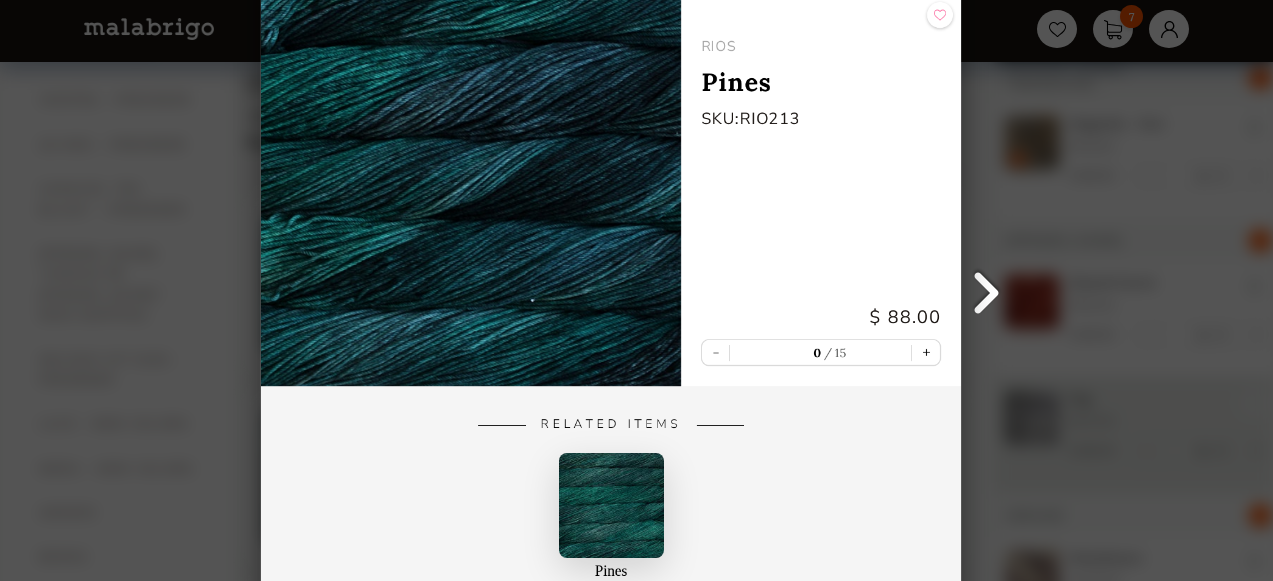 scroll, scrollTop: 0, scrollLeft: 0, axis: both 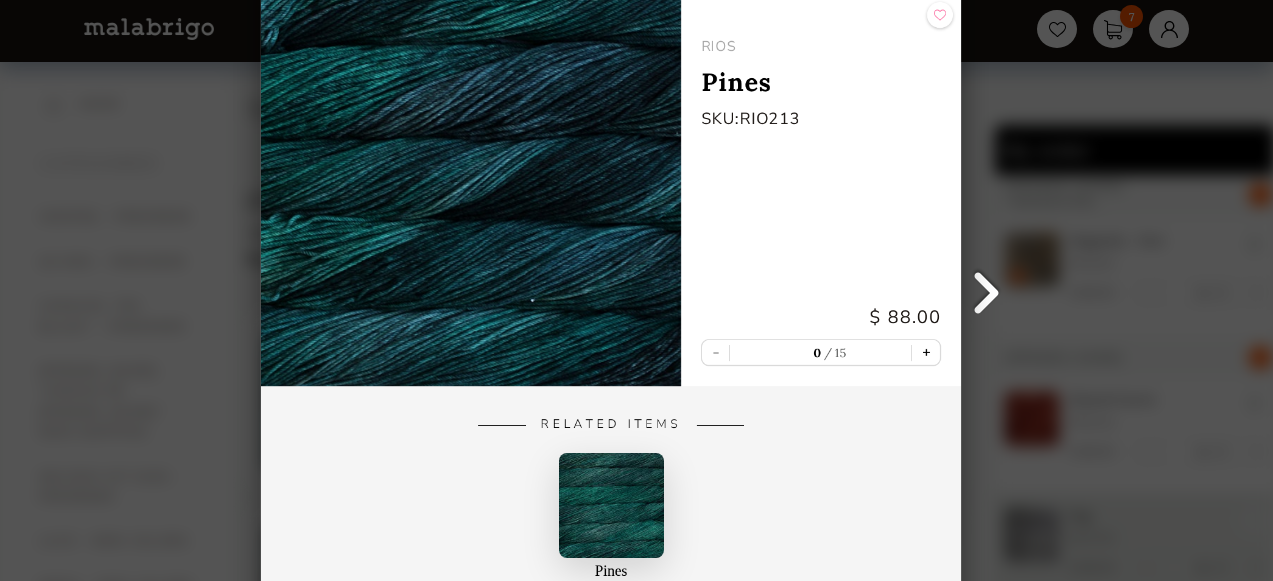 click on "+" at bounding box center (927, 352) 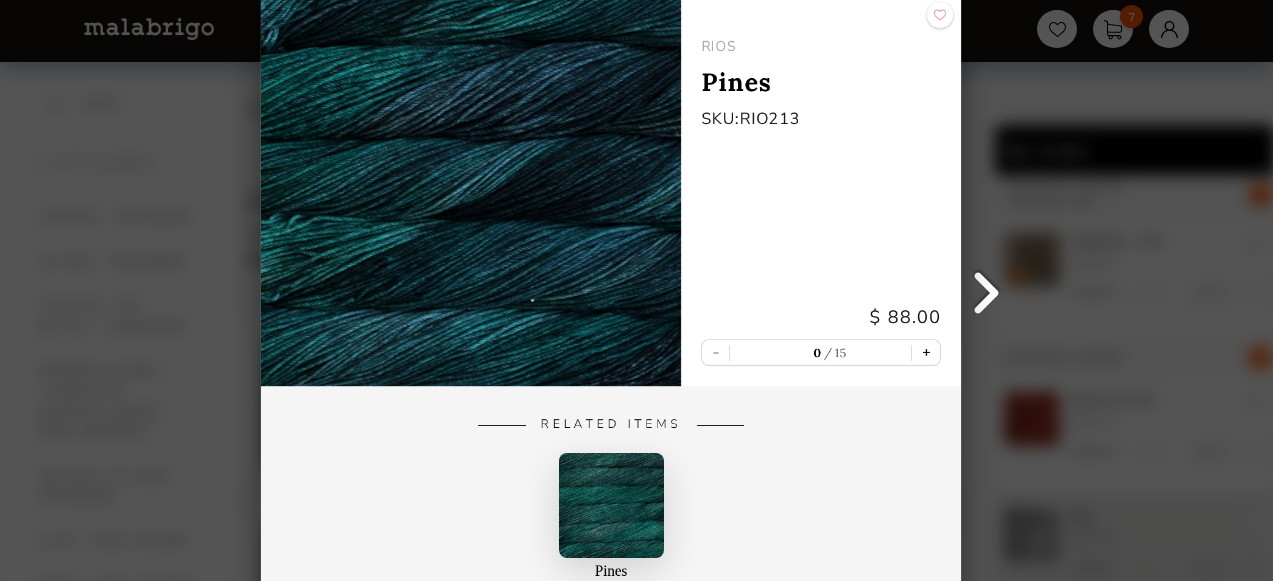 type on "1" 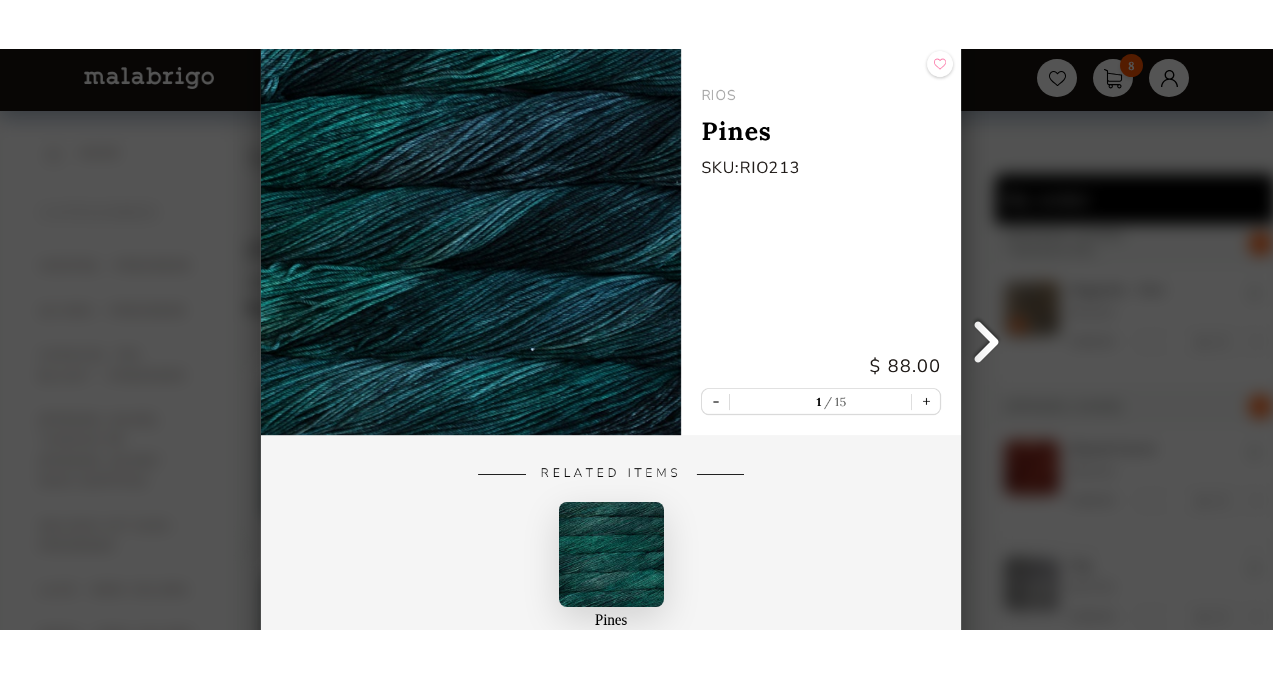 scroll, scrollTop: 719, scrollLeft: 0, axis: vertical 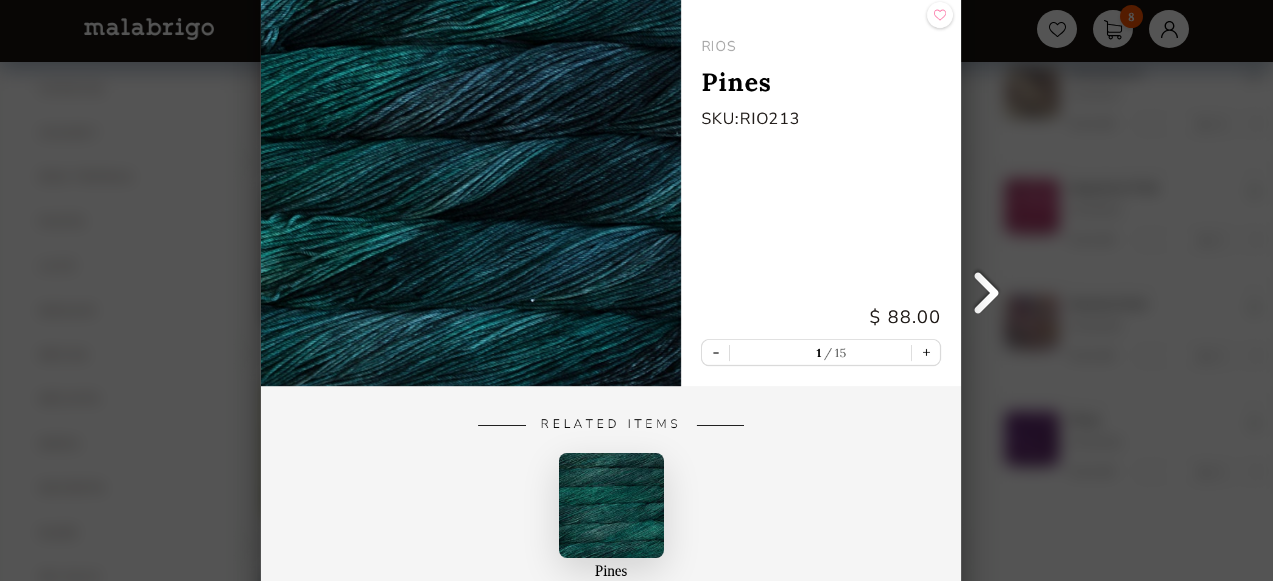 click on "Back [PERSON_NAME] Pines SKU:  RIO213 $   88.00 - 1 15 + Related Items Pines [PERSON_NAME]" at bounding box center [636, 290] 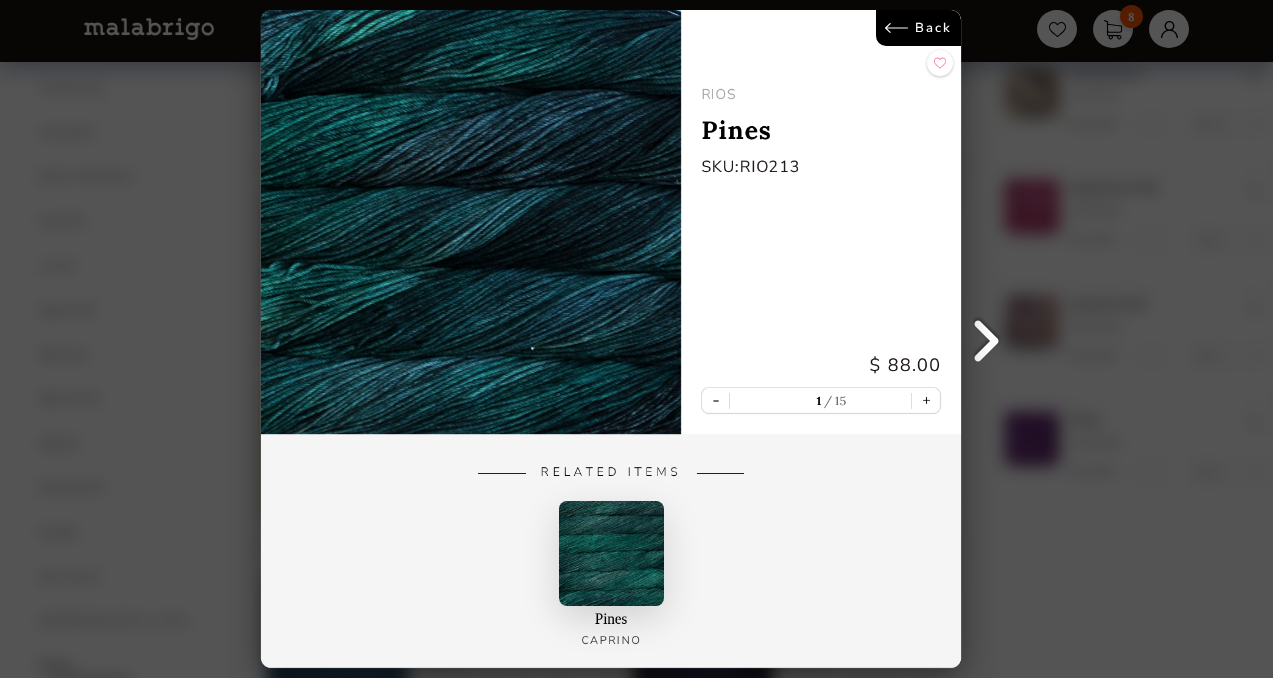 click on "Back" at bounding box center [919, 28] 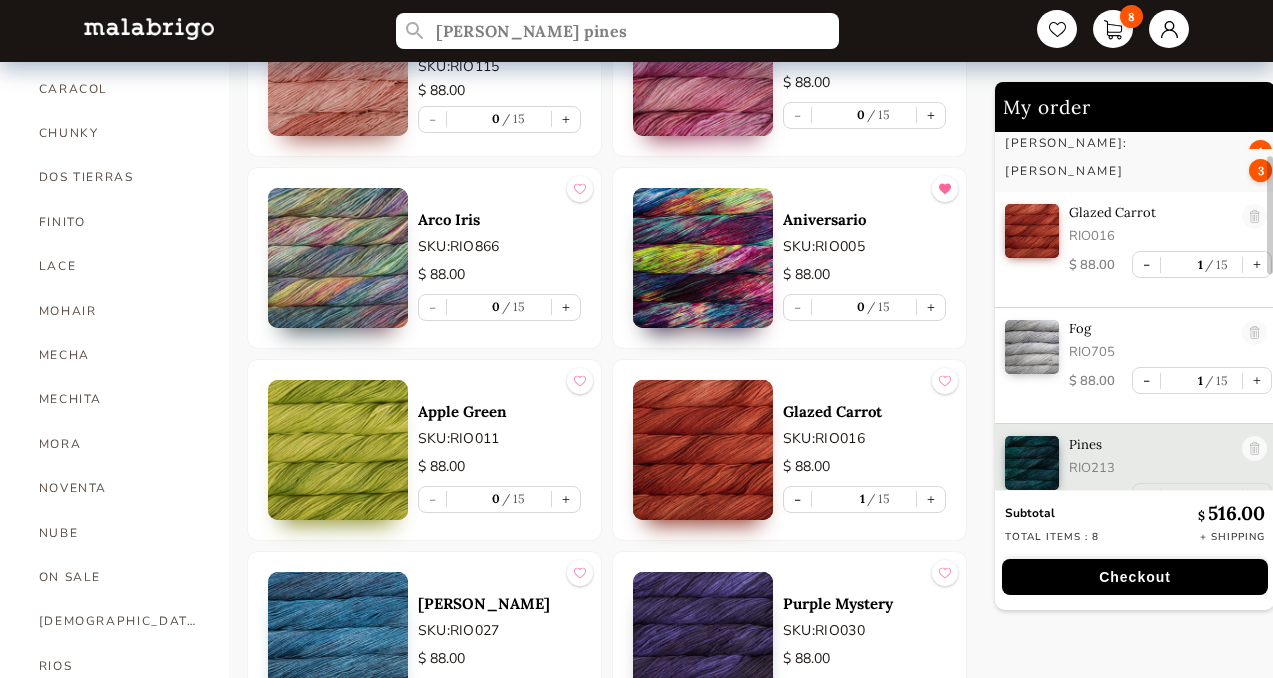 scroll, scrollTop: 0, scrollLeft: 0, axis: both 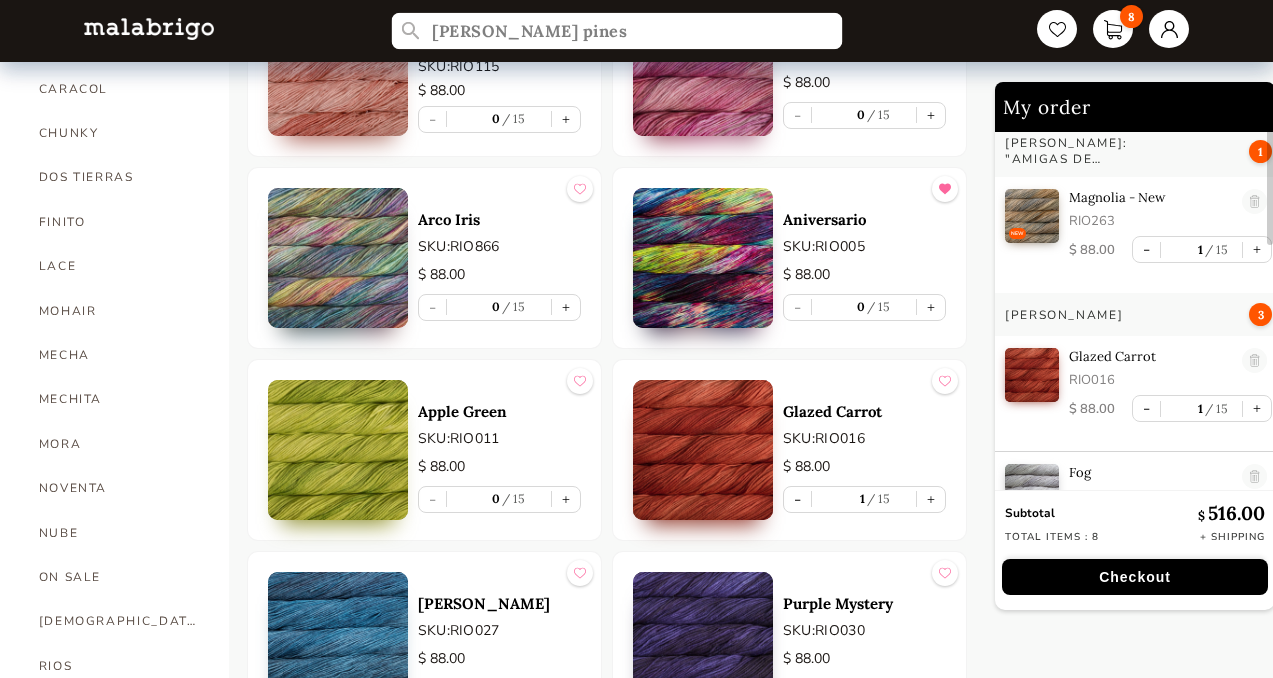 click on "[PERSON_NAME] pines" at bounding box center [617, 31] 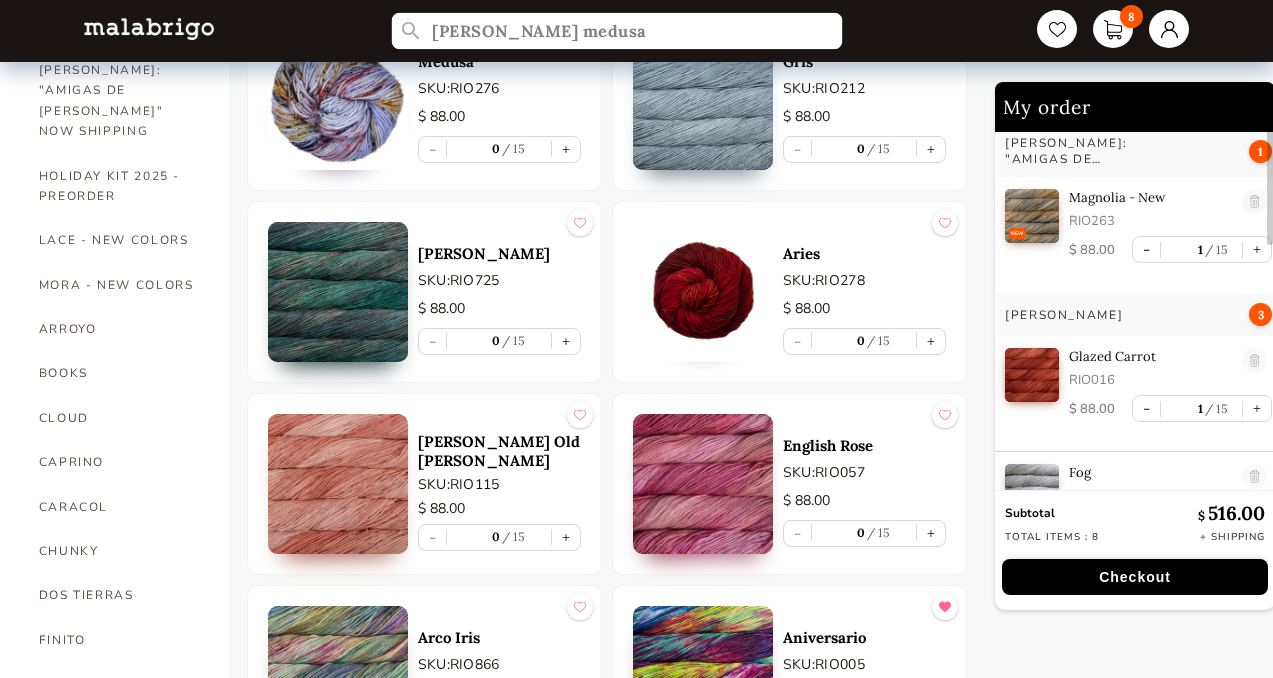 scroll, scrollTop: 272, scrollLeft: 0, axis: vertical 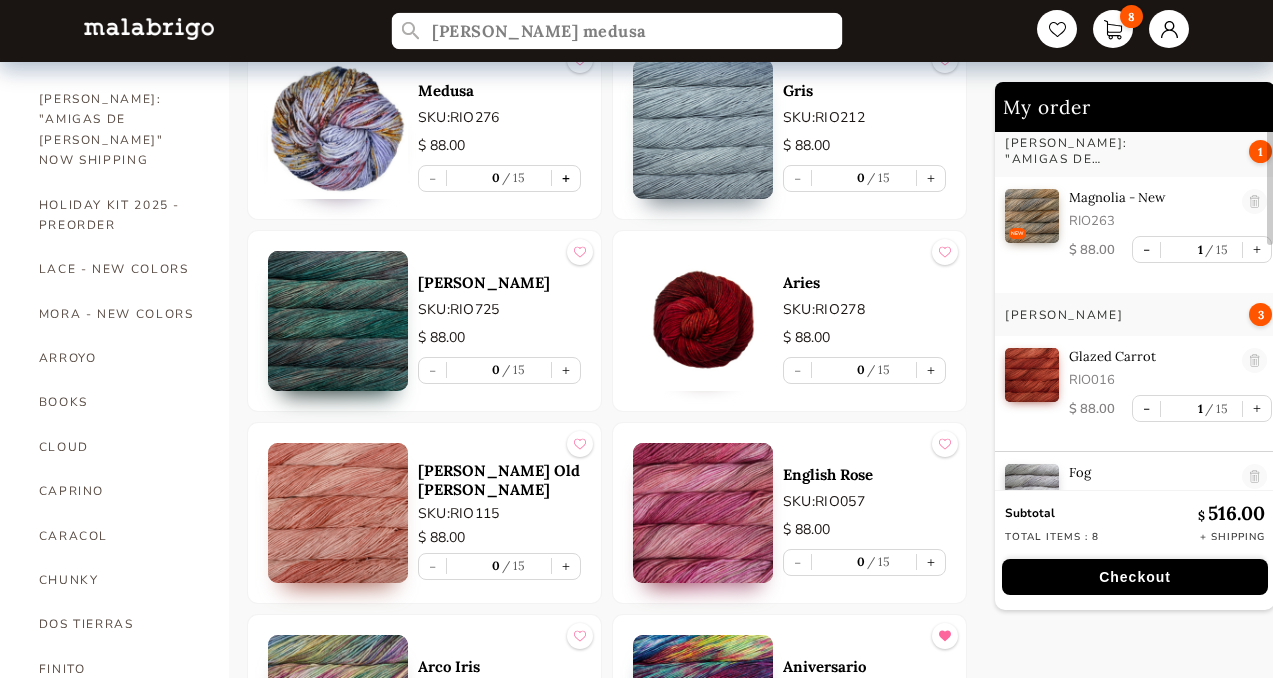 type on "[PERSON_NAME] medusa" 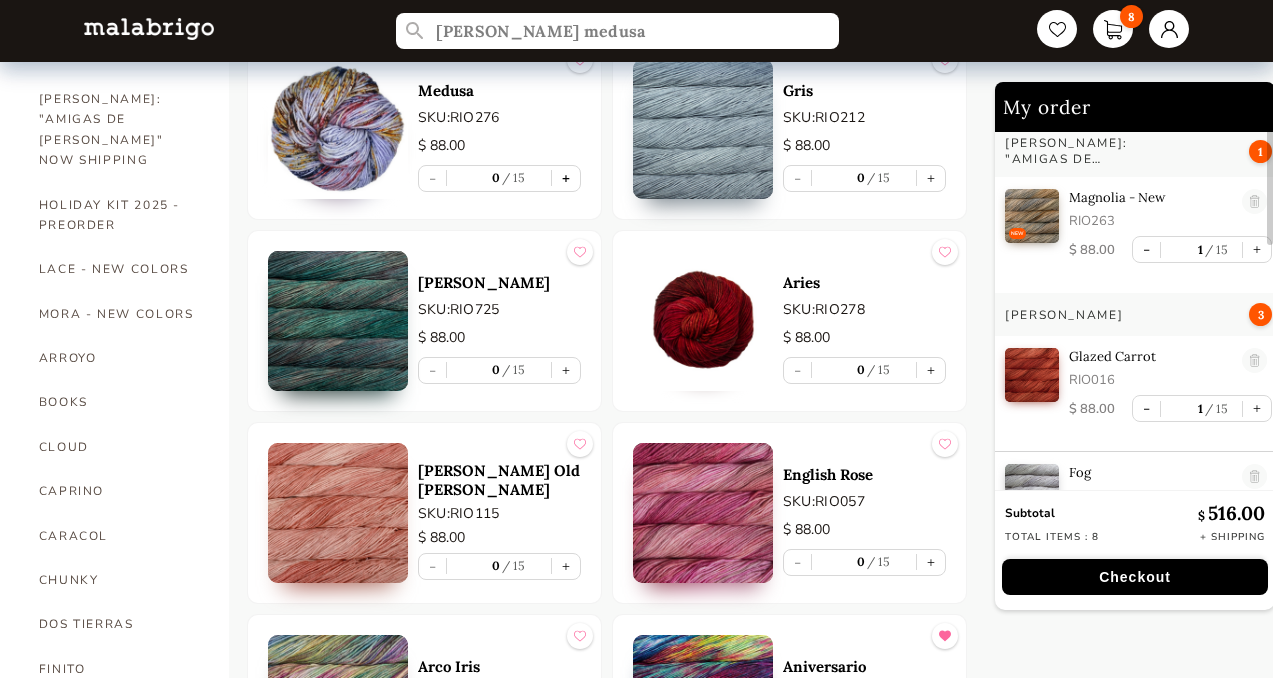 click on "+" at bounding box center (566, 178) 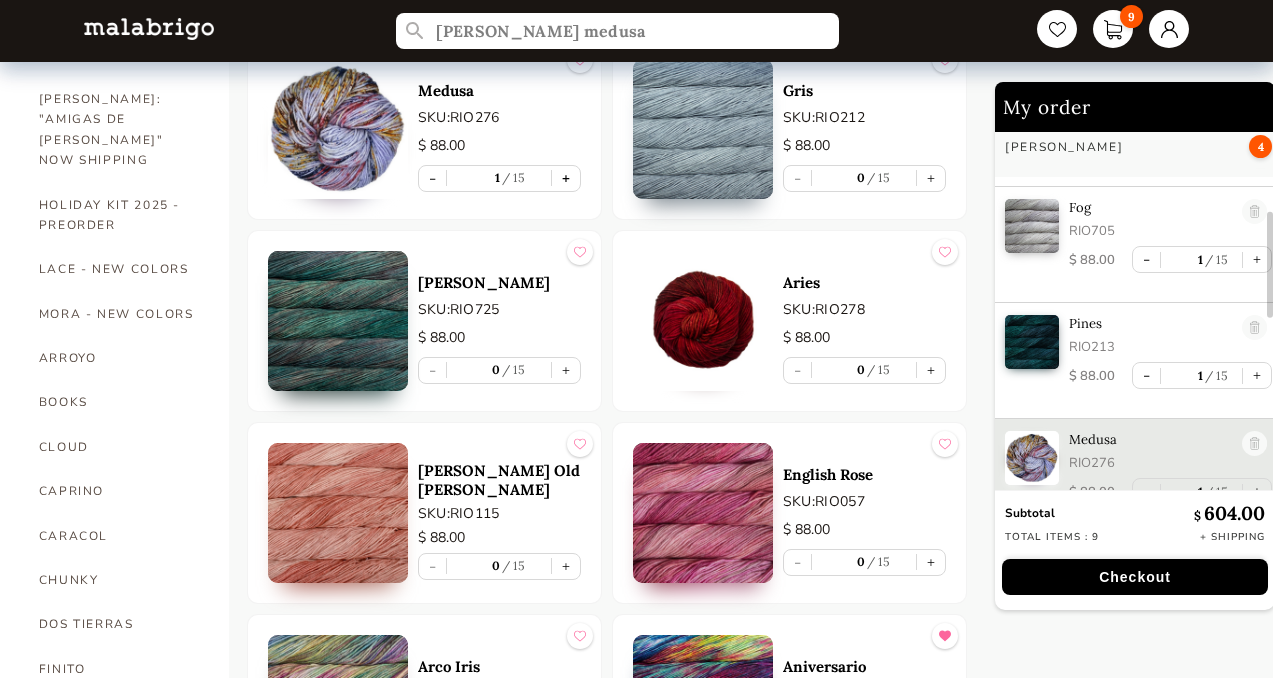 scroll, scrollTop: 292, scrollLeft: 0, axis: vertical 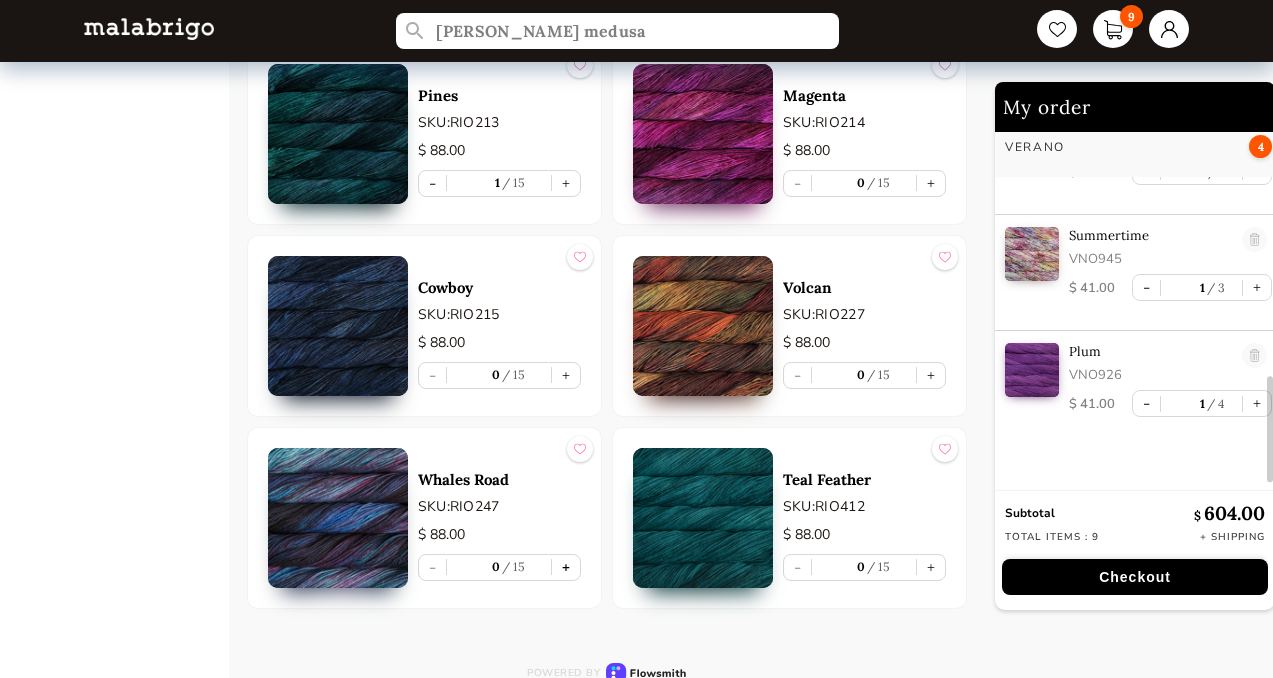 click on "+" at bounding box center [566, 567] 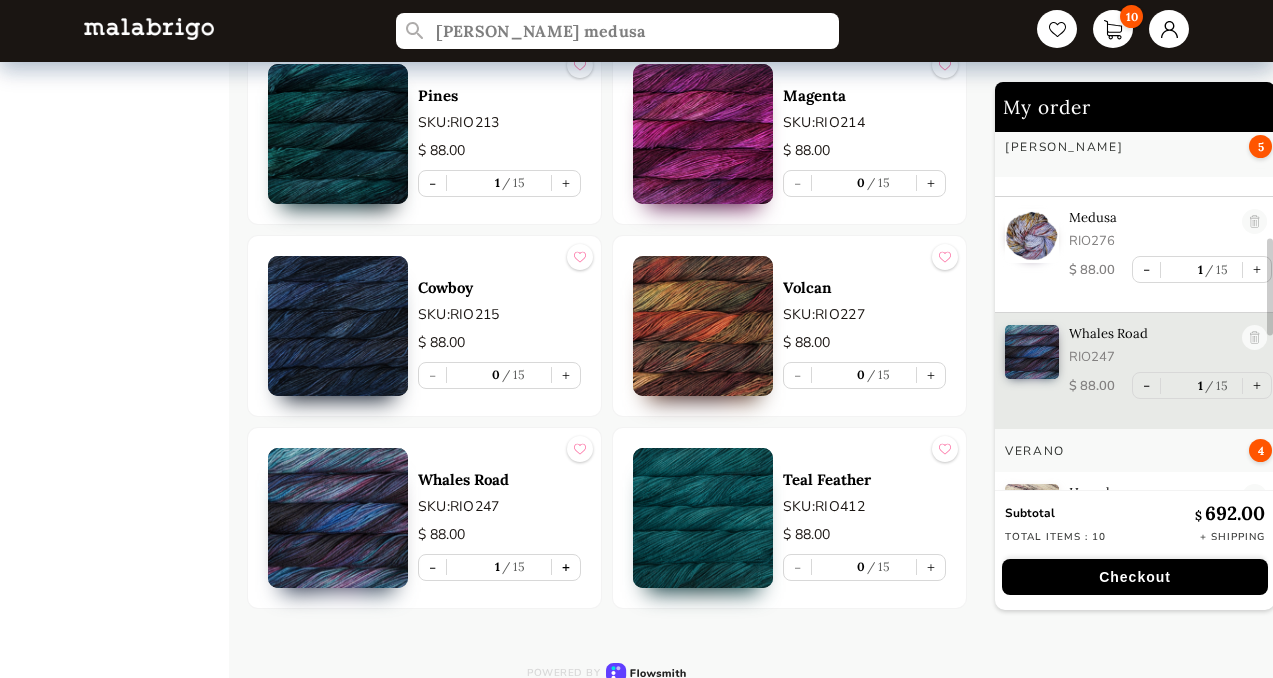 scroll, scrollTop: 408, scrollLeft: 0, axis: vertical 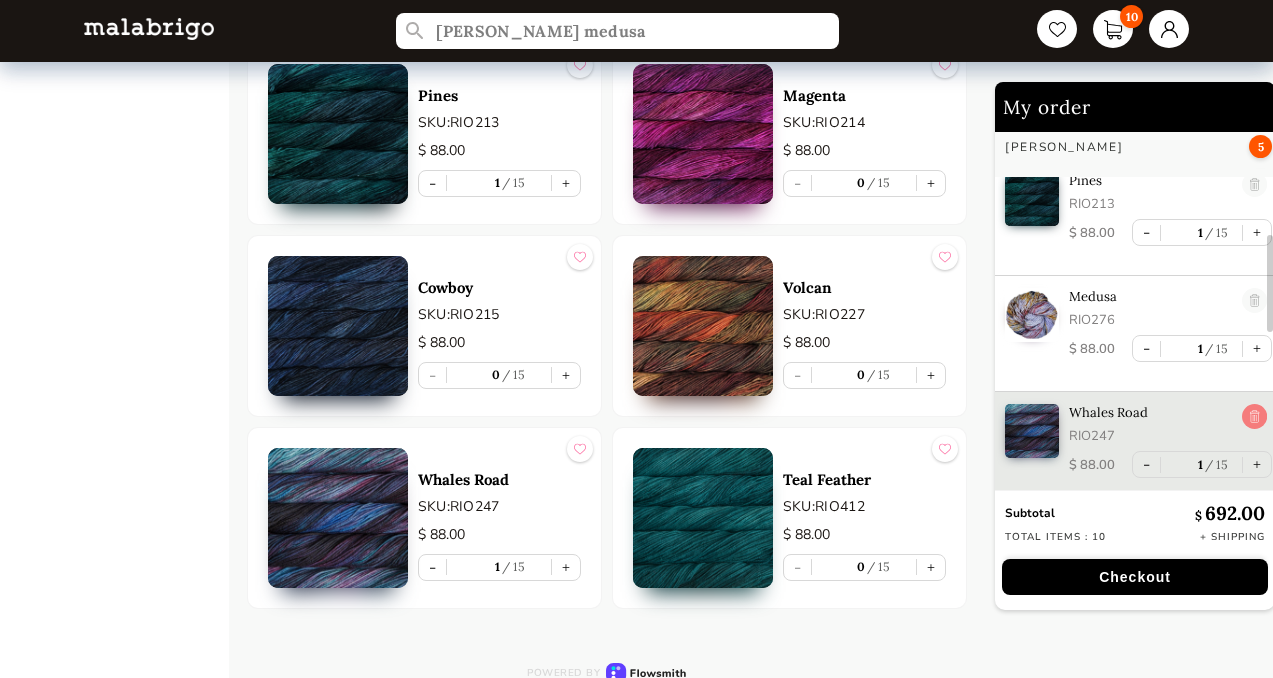 click at bounding box center [1254, 417] 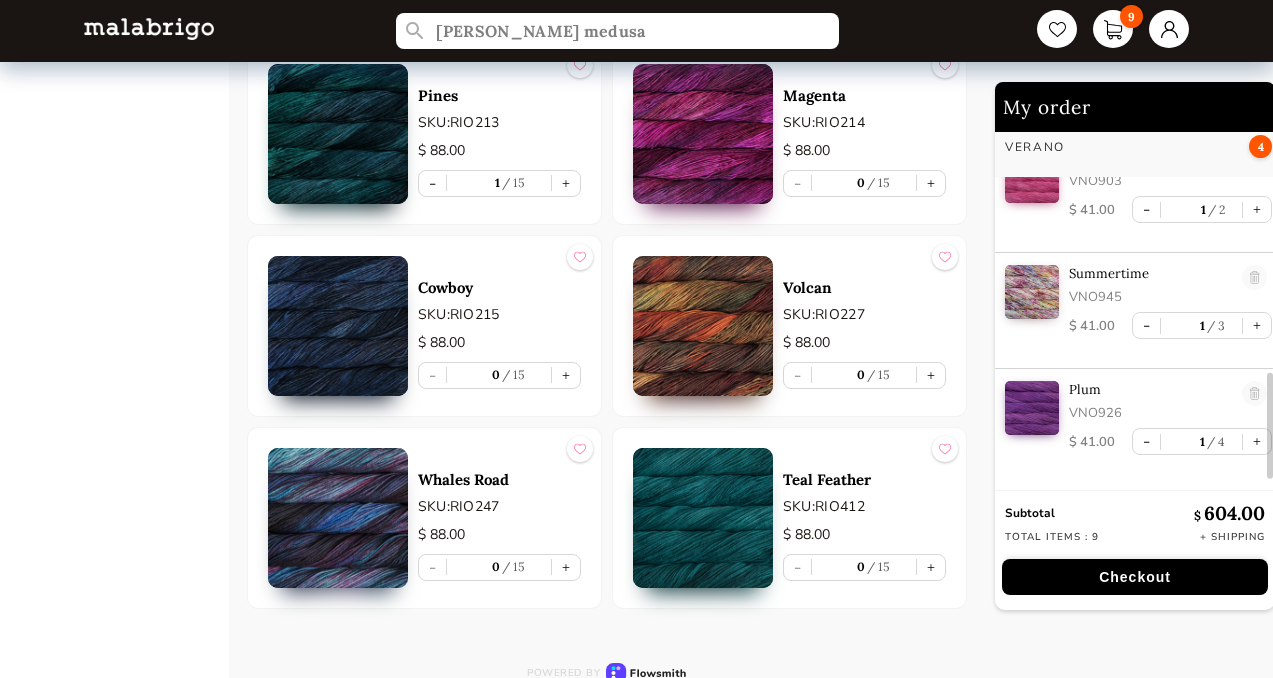 scroll, scrollTop: 860, scrollLeft: 0, axis: vertical 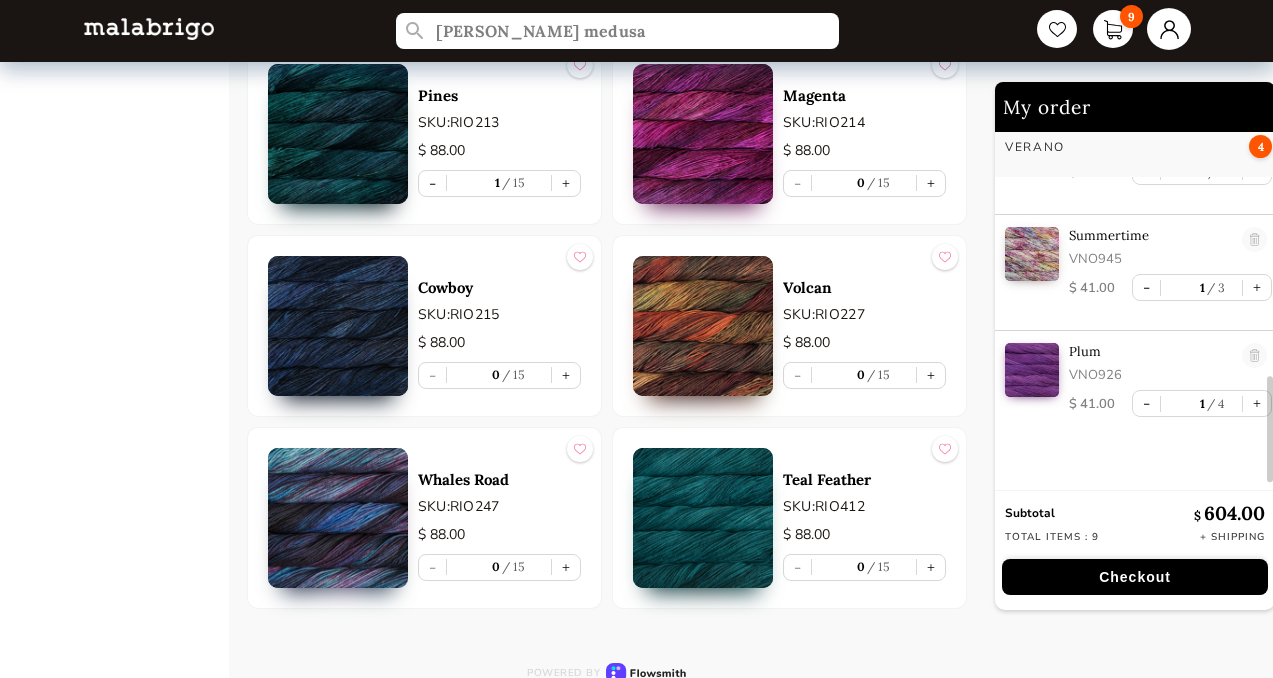 click at bounding box center (1169, 29) 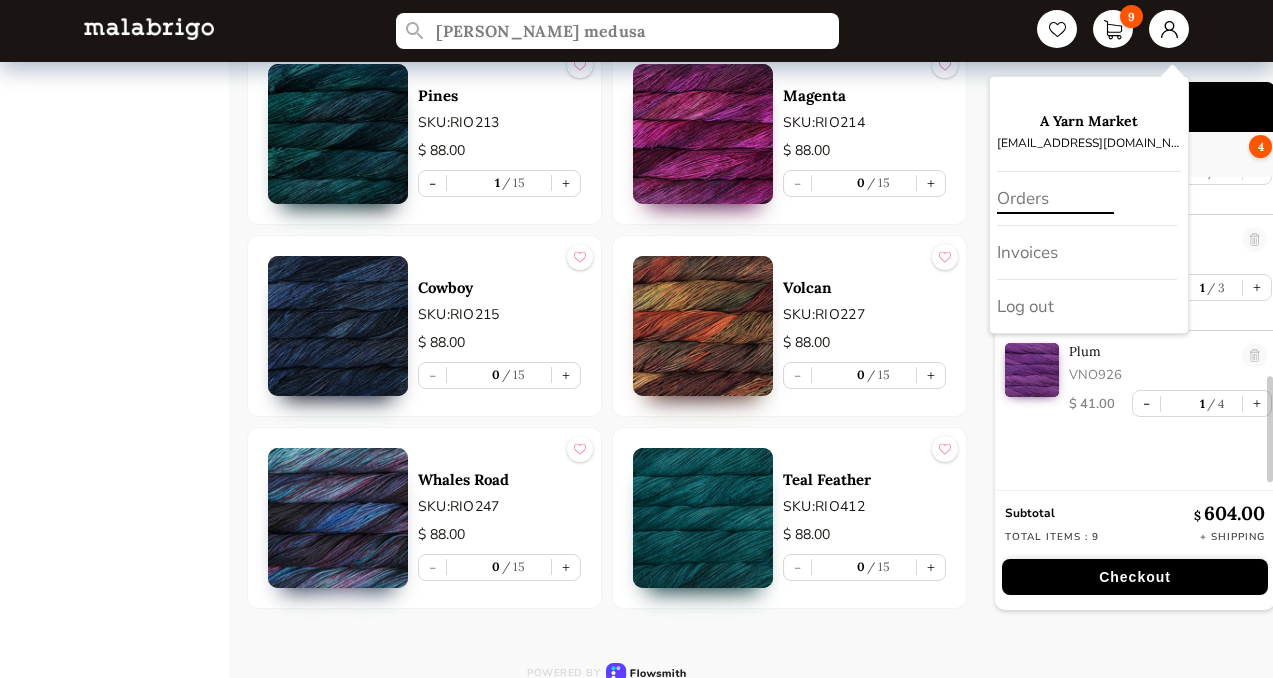 click on "Orders" at bounding box center (1087, 199) 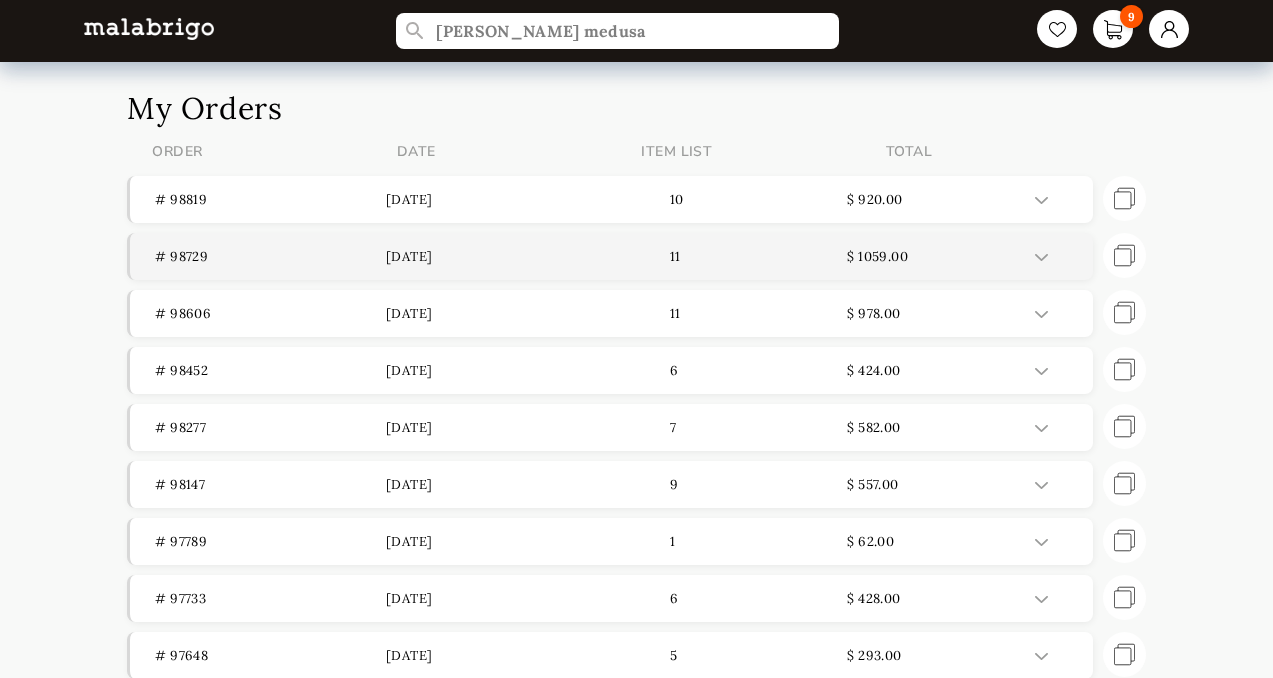 scroll, scrollTop: 0, scrollLeft: 0, axis: both 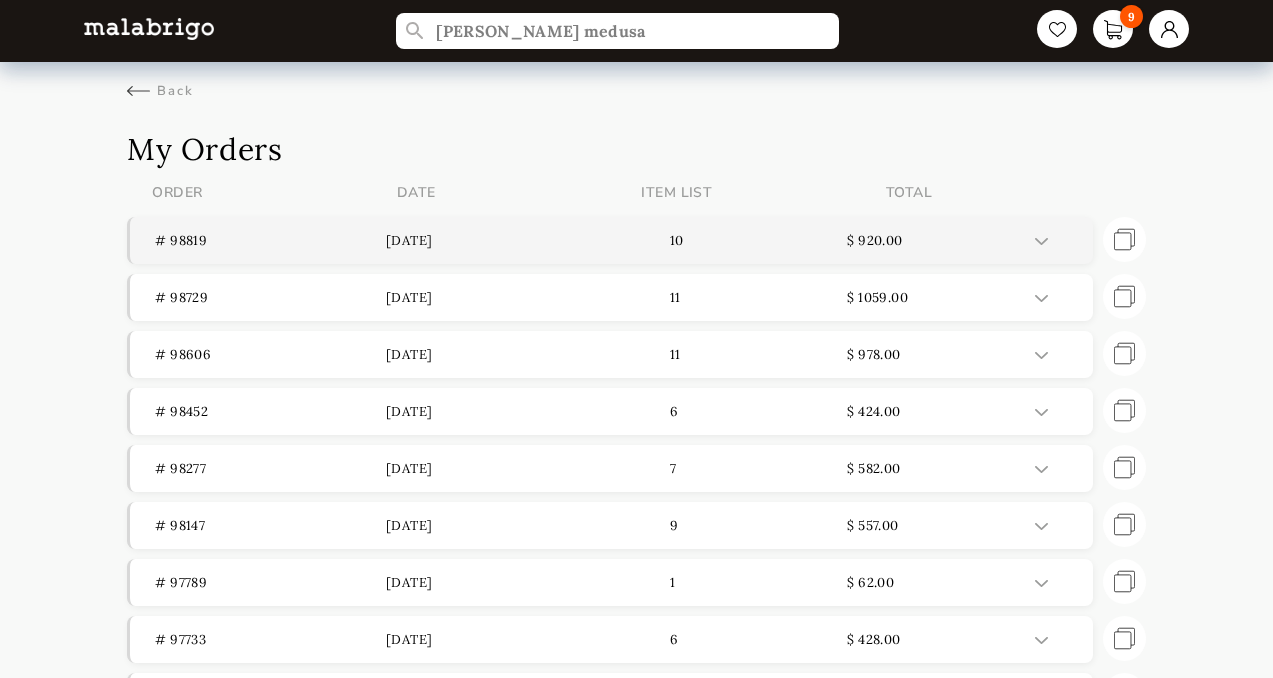 click on "[DATE]" at bounding box center (501, 240) 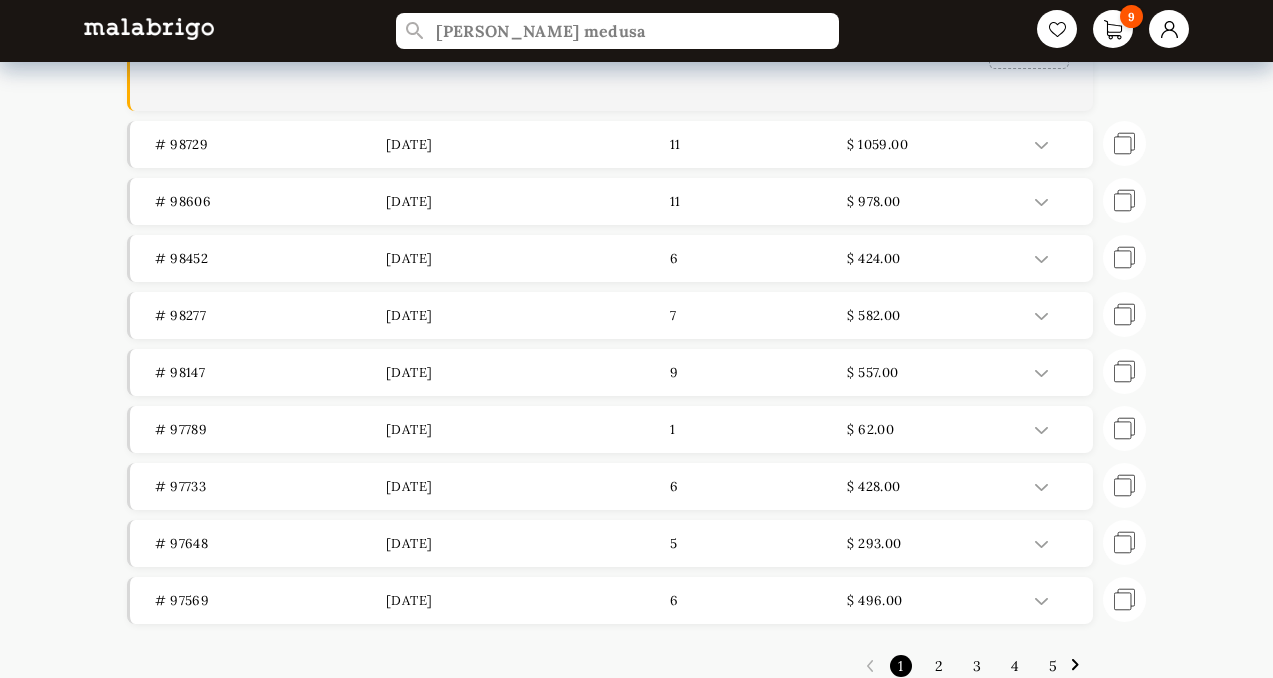 scroll, scrollTop: 0, scrollLeft: 0, axis: both 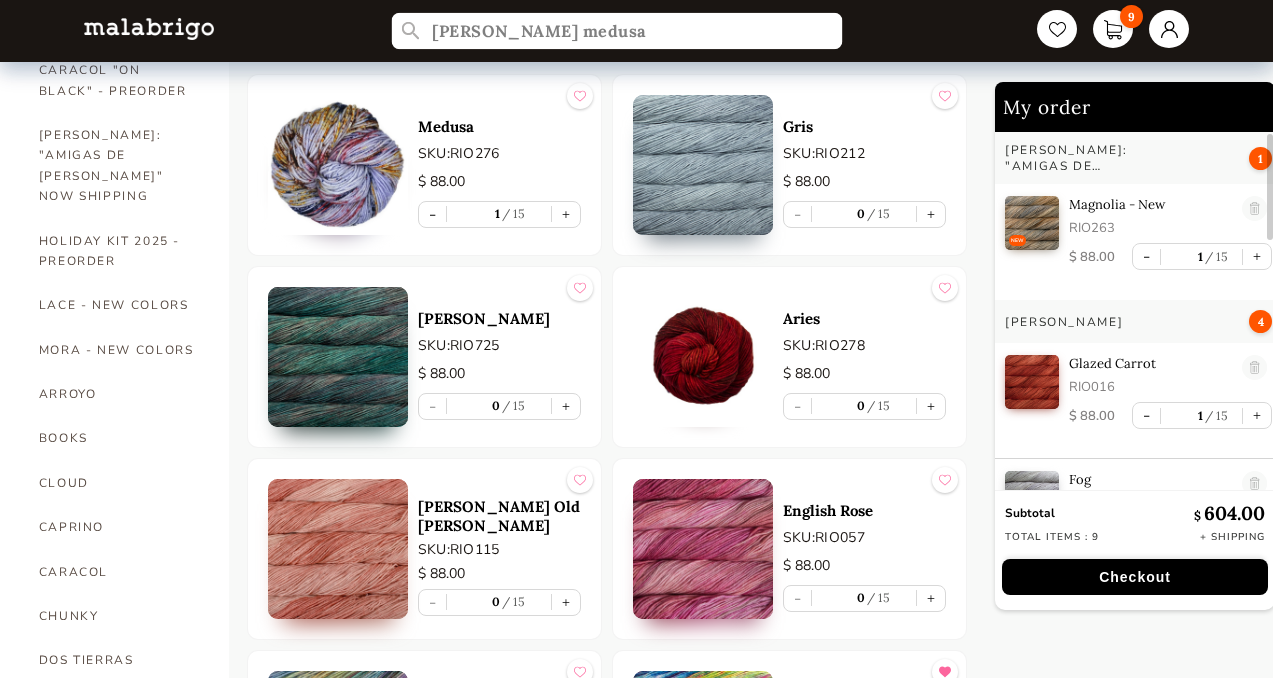 click on "[PERSON_NAME] medusa" at bounding box center [617, 31] 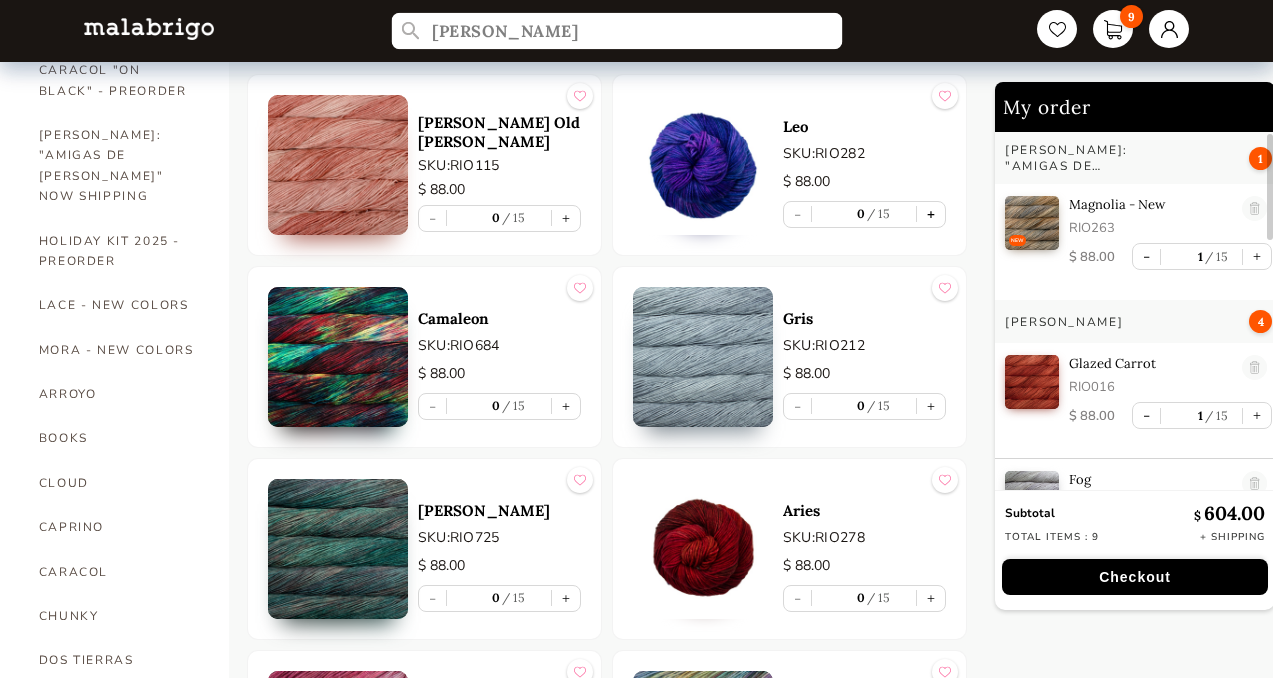 type on "[PERSON_NAME]" 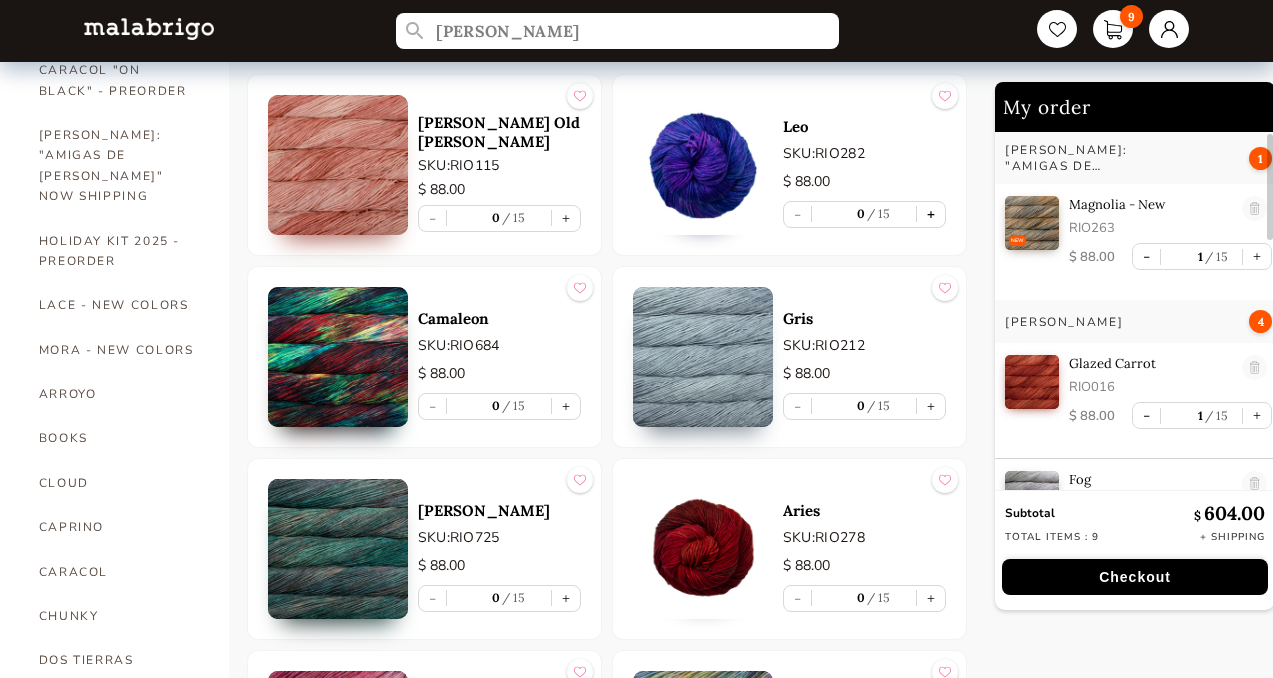 click on "+" at bounding box center [931, 214] 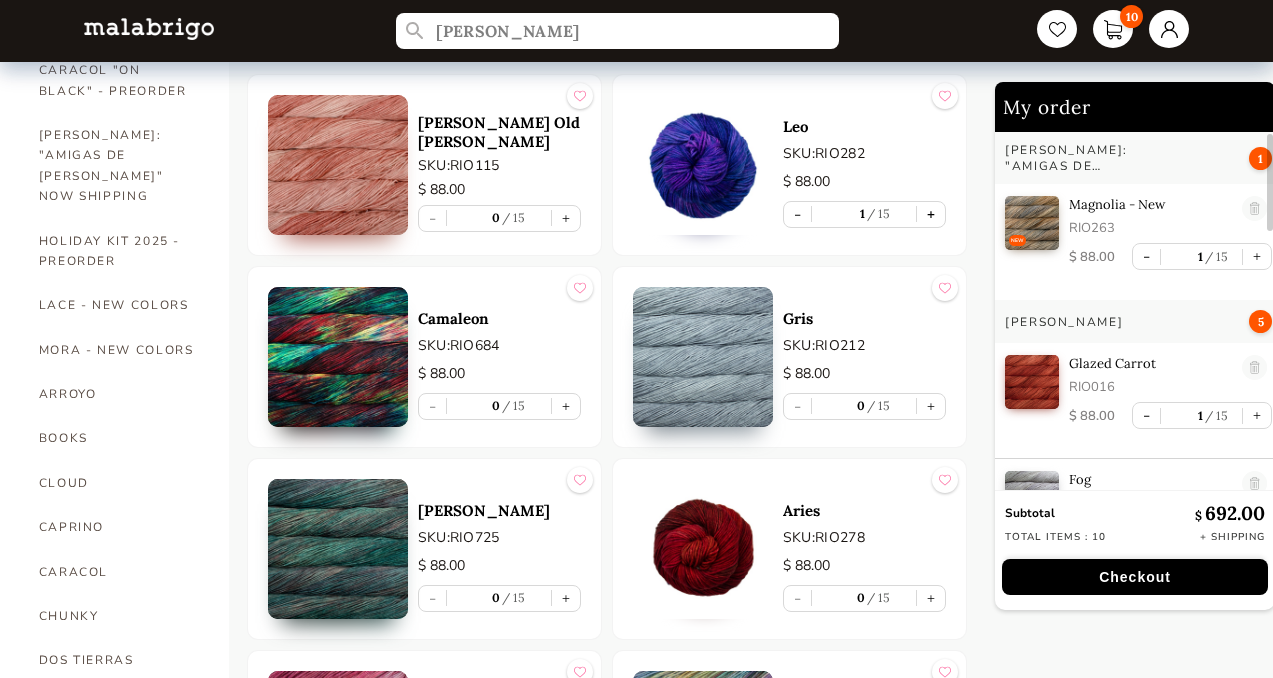 scroll, scrollTop: 50, scrollLeft: 0, axis: vertical 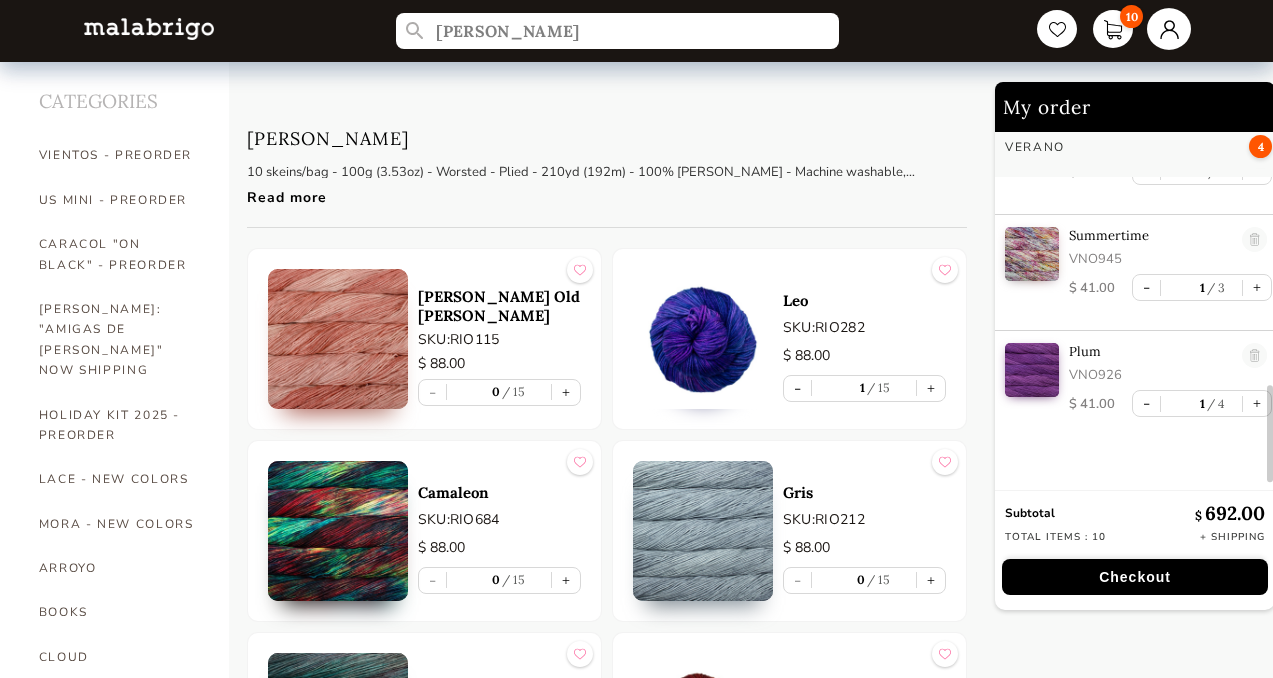 click at bounding box center (1169, 29) 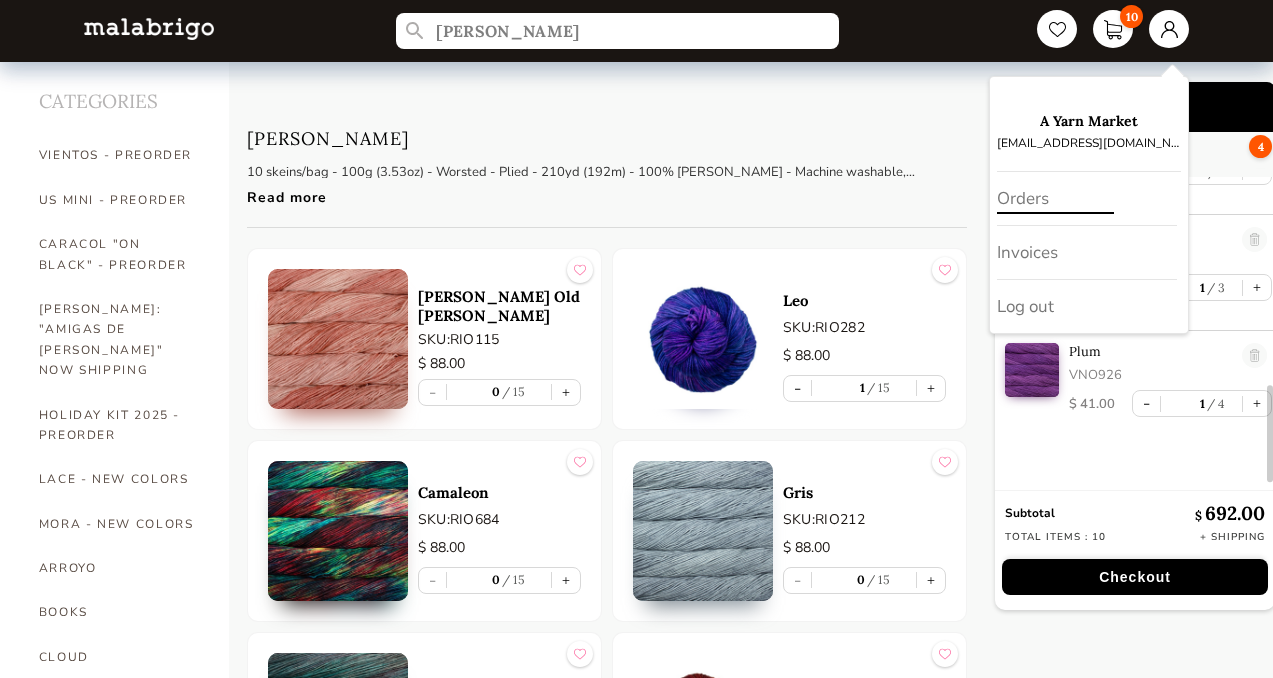 click on "Orders" at bounding box center (1087, 199) 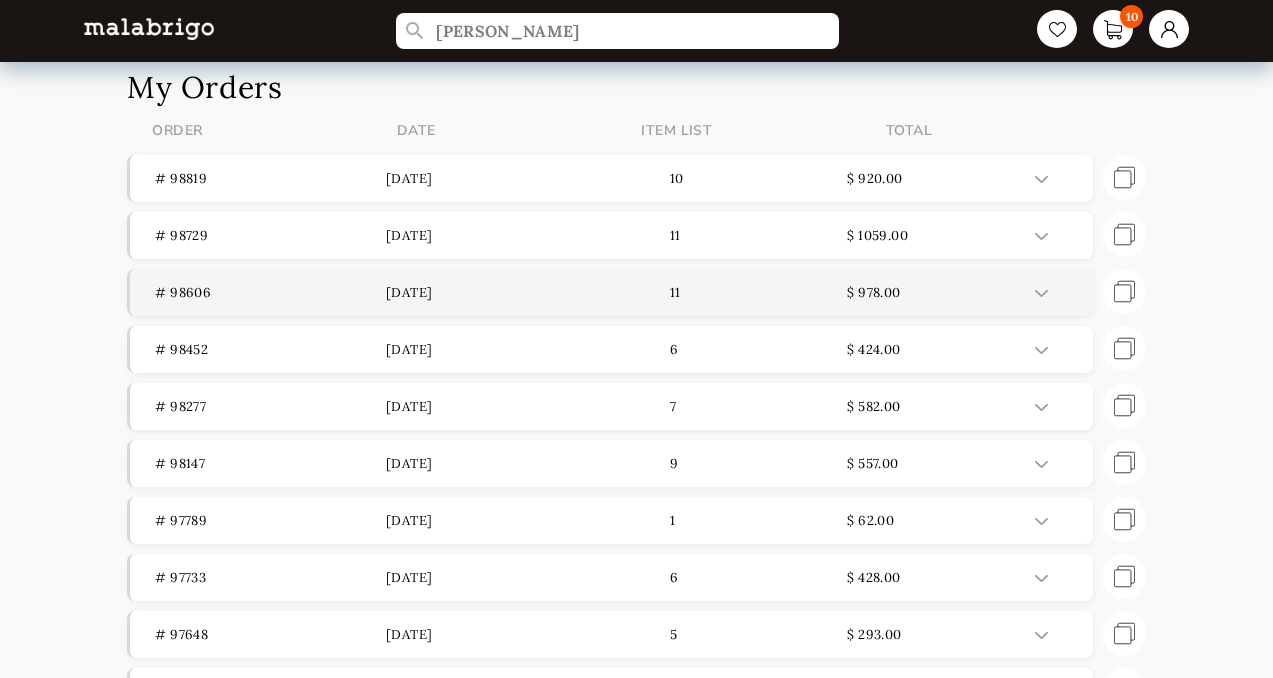 click on "# 98606 [DATE] 11 $ 978.00" at bounding box center (611, 292) 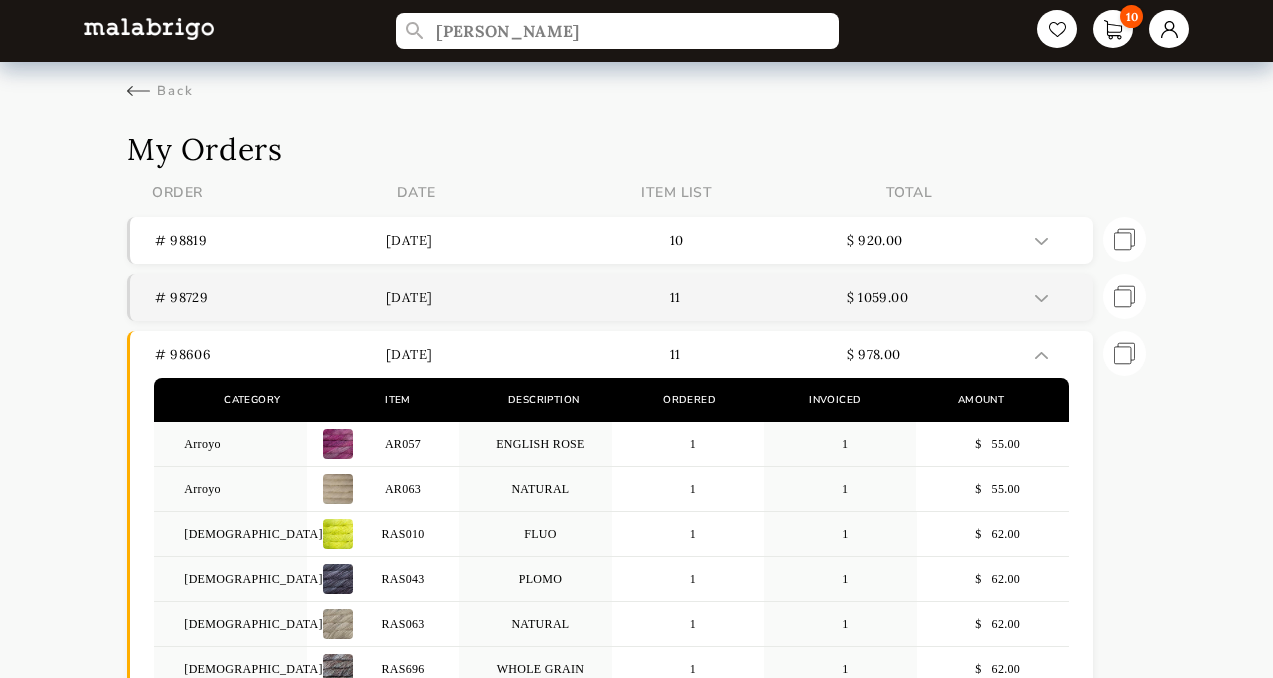 scroll, scrollTop: 71, scrollLeft: 0, axis: vertical 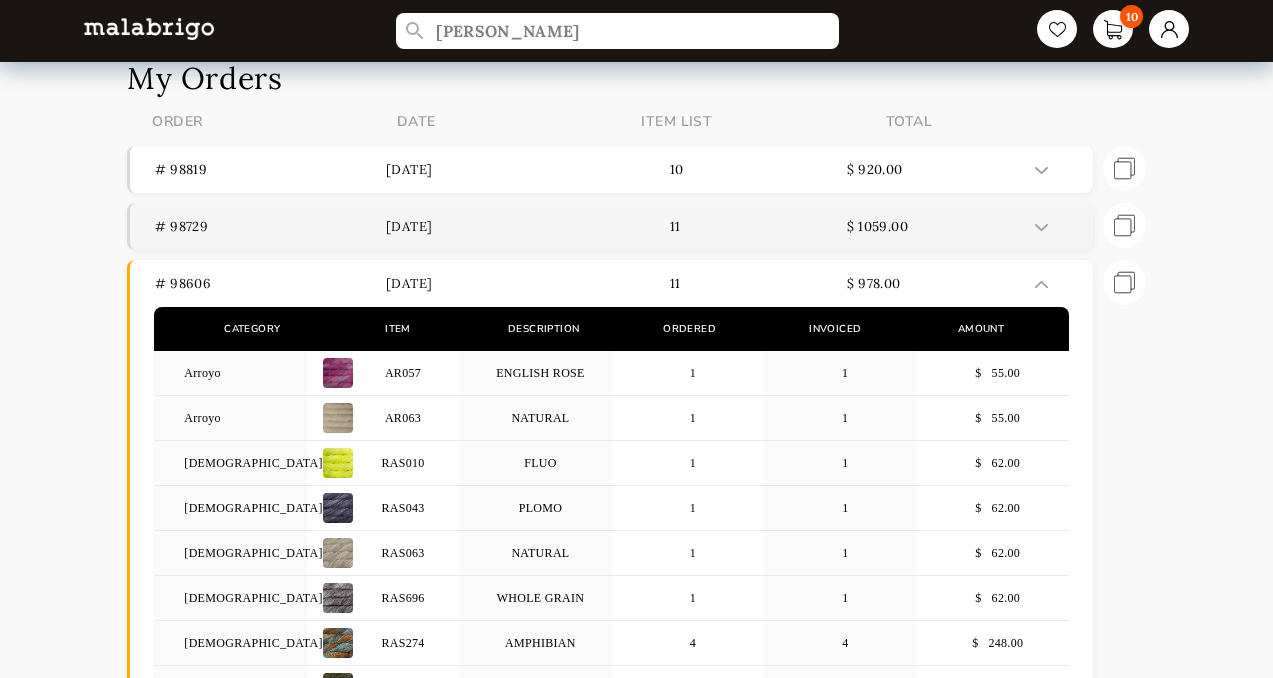 click on "[DATE]" at bounding box center [501, 226] 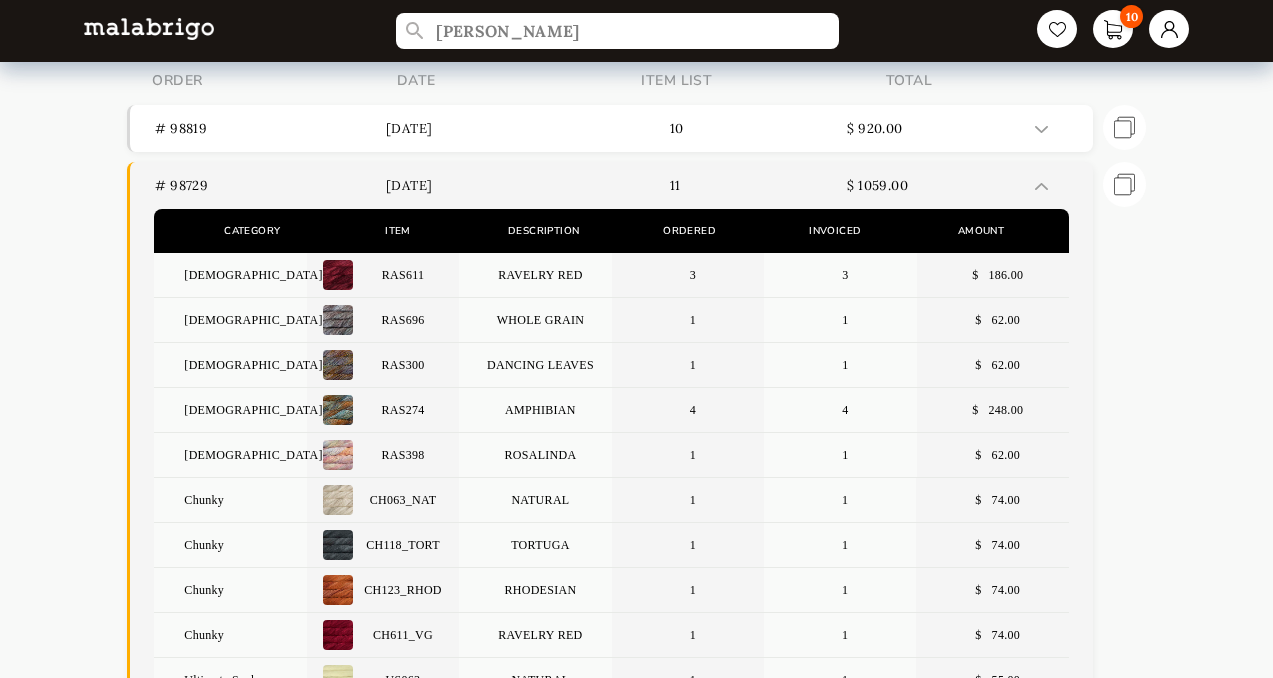 scroll, scrollTop: 66, scrollLeft: 0, axis: vertical 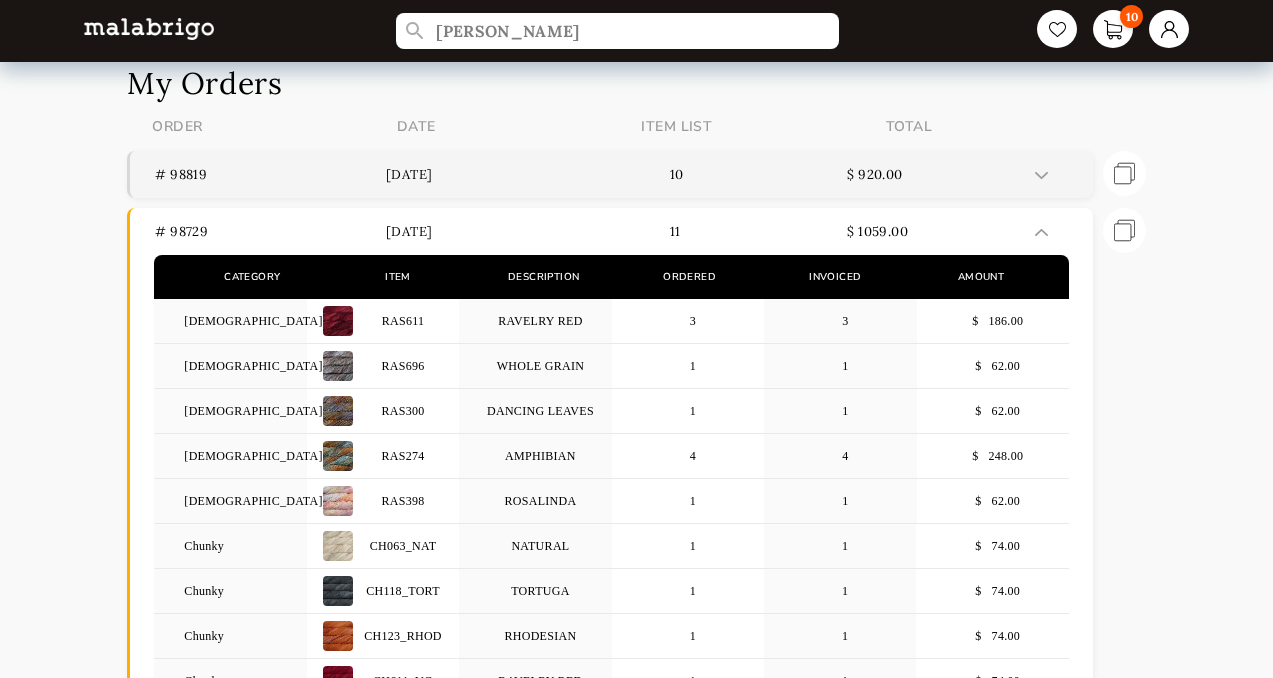 click on "[DATE]" at bounding box center (501, 174) 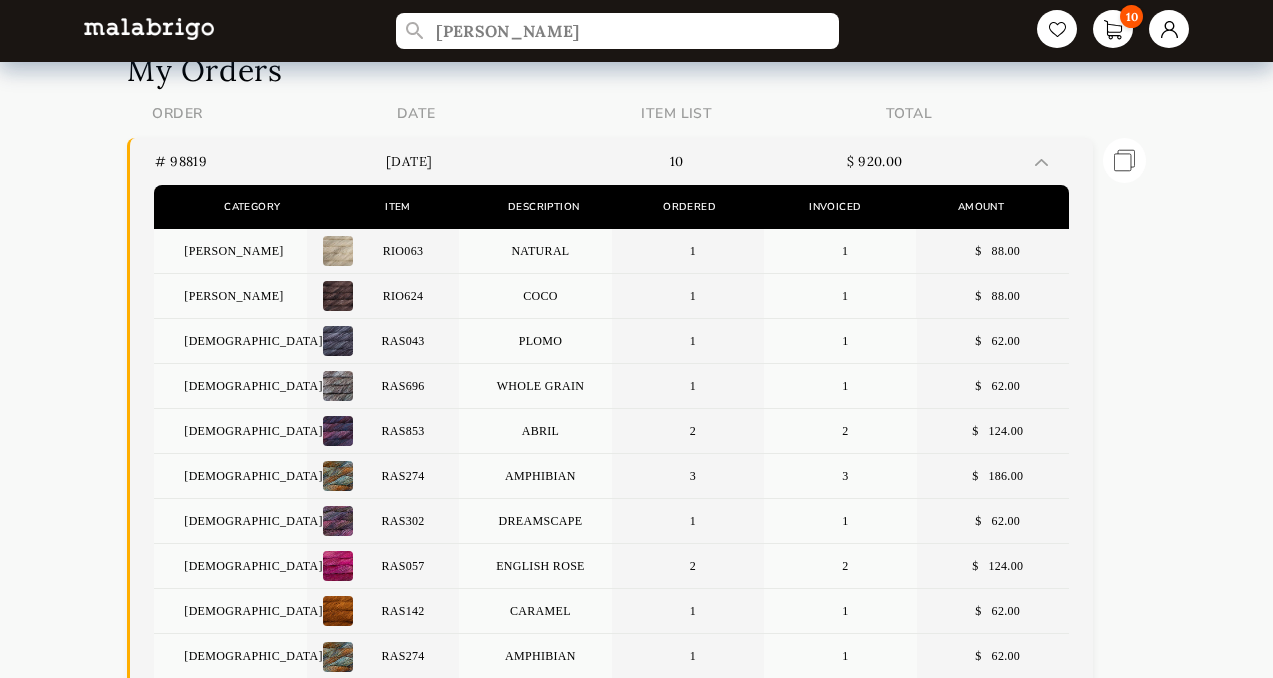 scroll, scrollTop: 0, scrollLeft: 0, axis: both 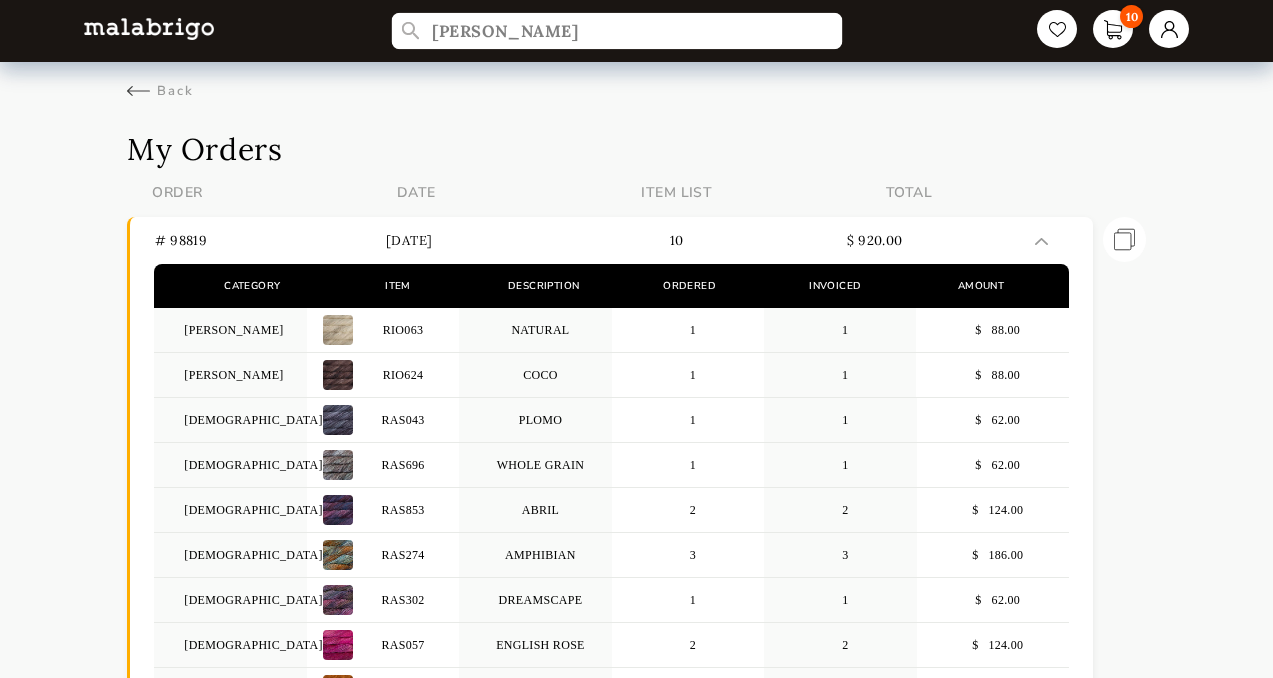 click on "[PERSON_NAME]" at bounding box center (617, 31) 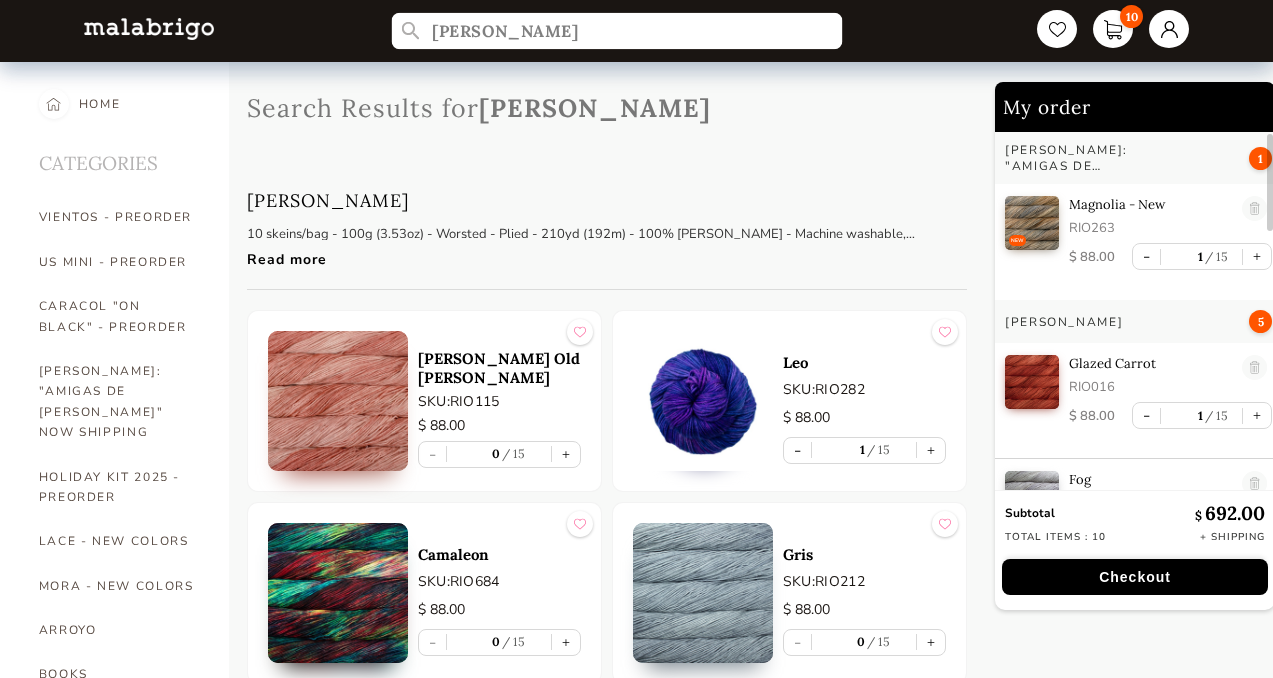 drag, startPoint x: 552, startPoint y: 33, endPoint x: 440, endPoint y: 11, distance: 114.14027 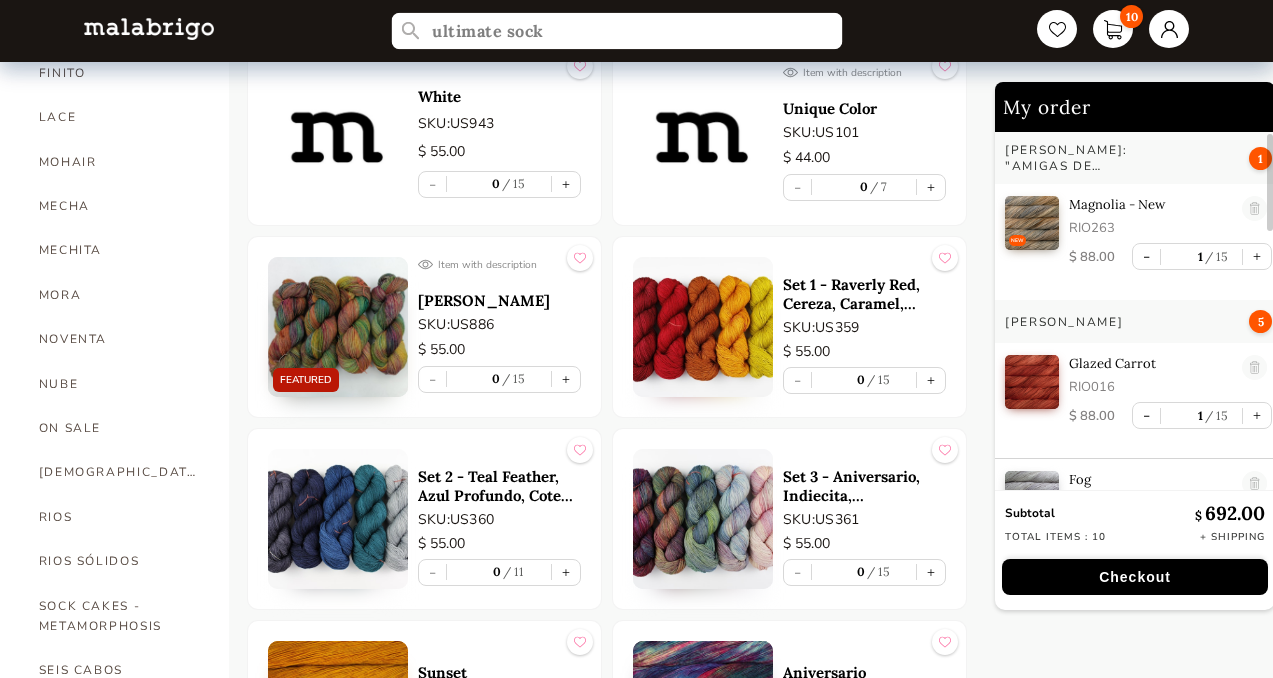 scroll, scrollTop: 879, scrollLeft: 0, axis: vertical 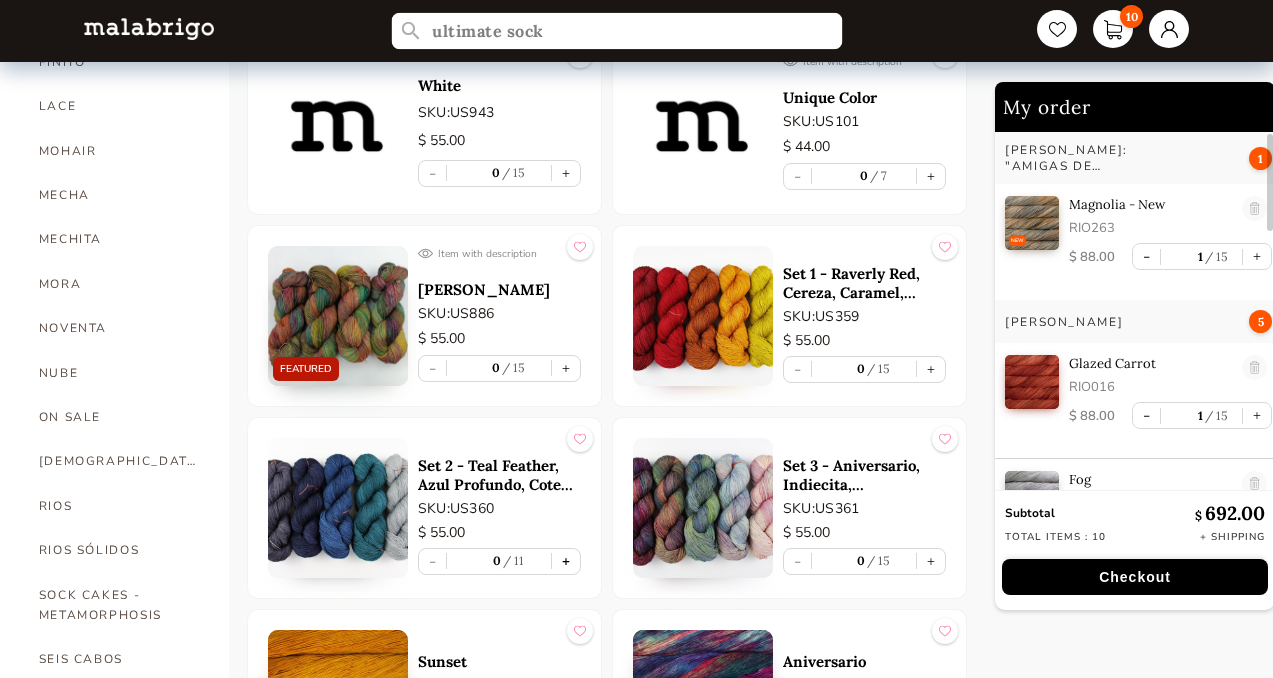 type on "ultimate sock" 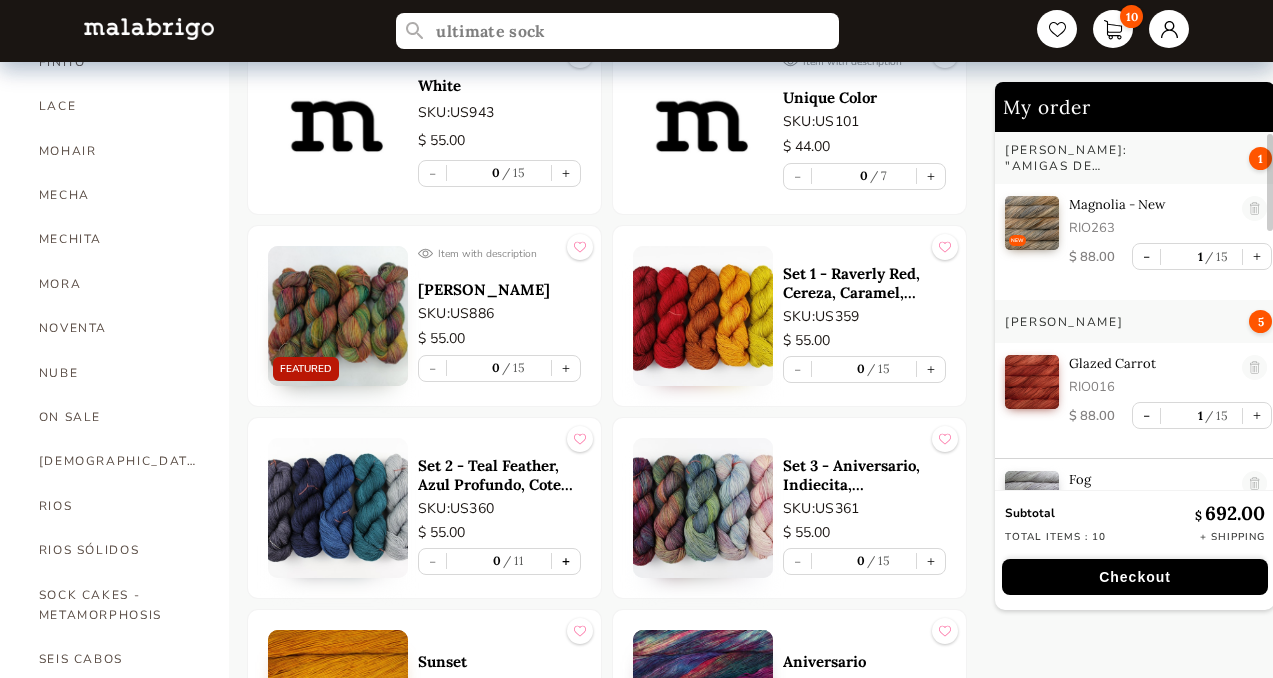 click on "+" at bounding box center [566, 561] 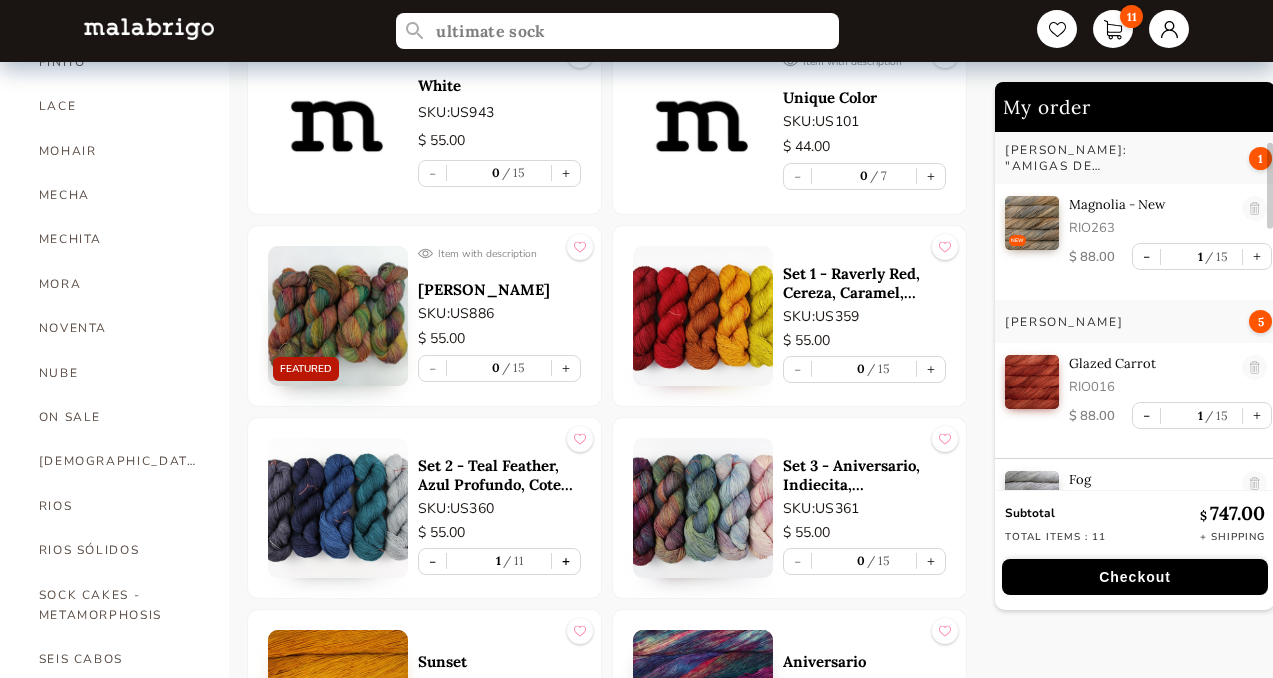 scroll, scrollTop: 204, scrollLeft: 0, axis: vertical 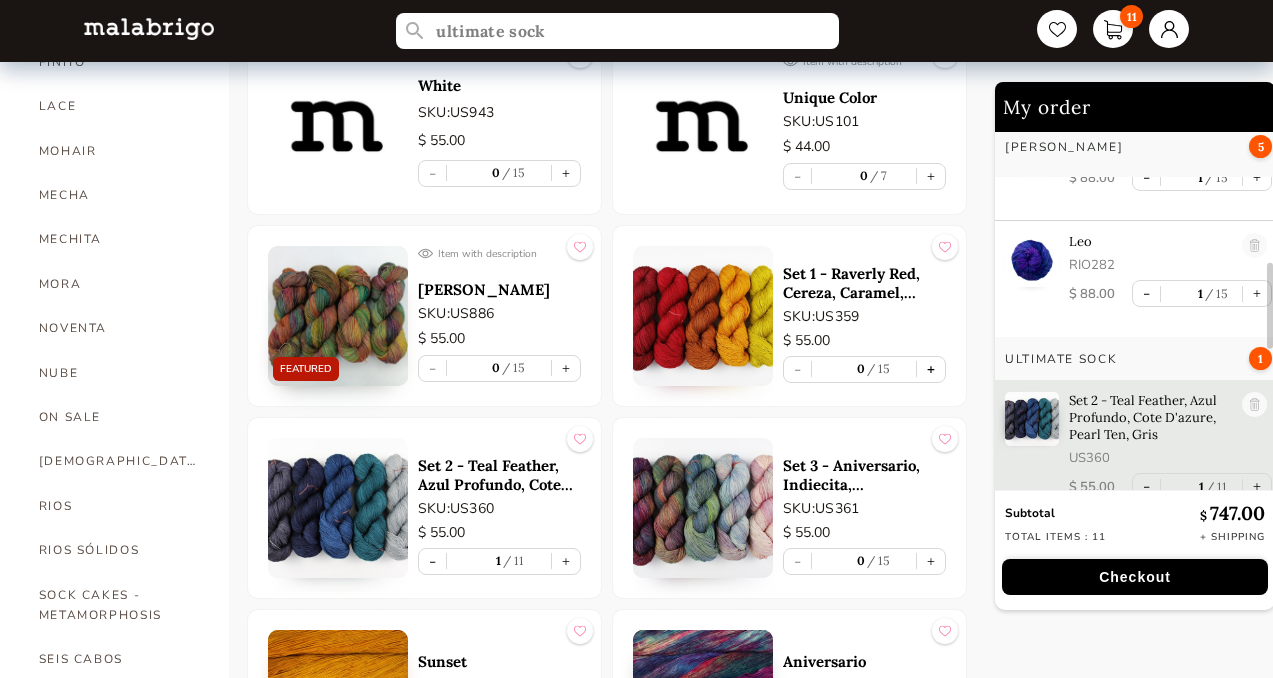 click on "+" at bounding box center (931, 369) 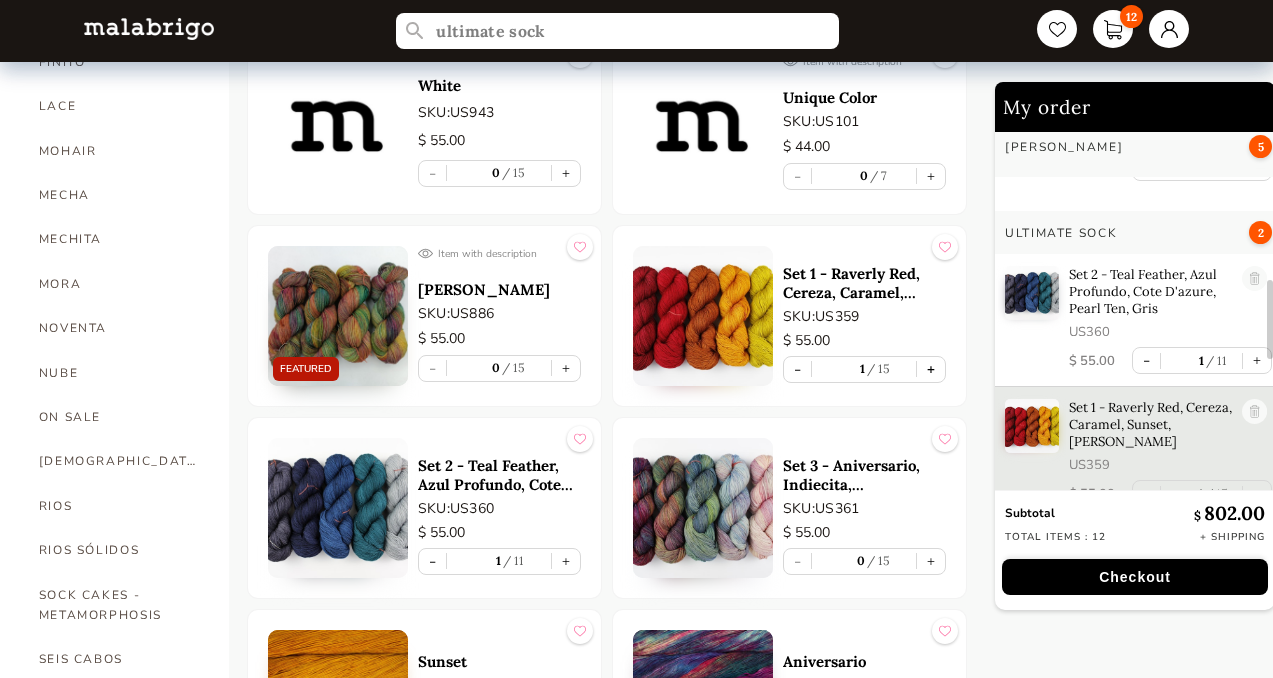 scroll, scrollTop: 709, scrollLeft: 0, axis: vertical 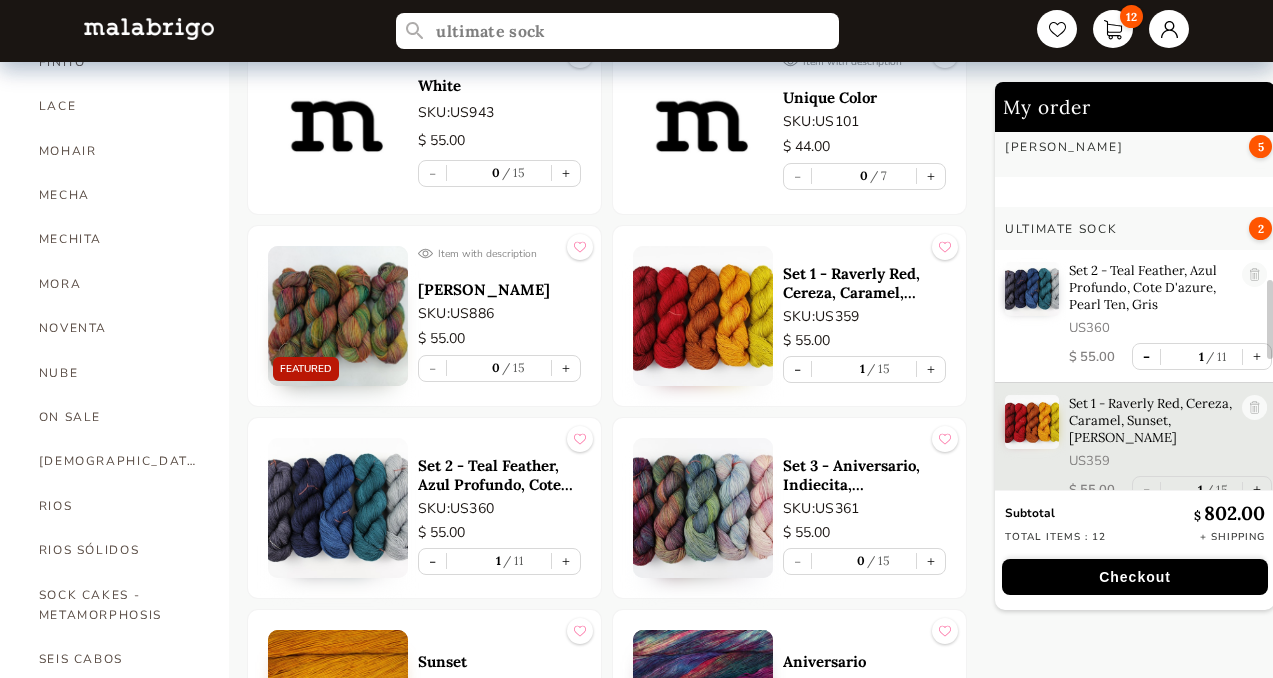 click on "-" at bounding box center (1146, 356) 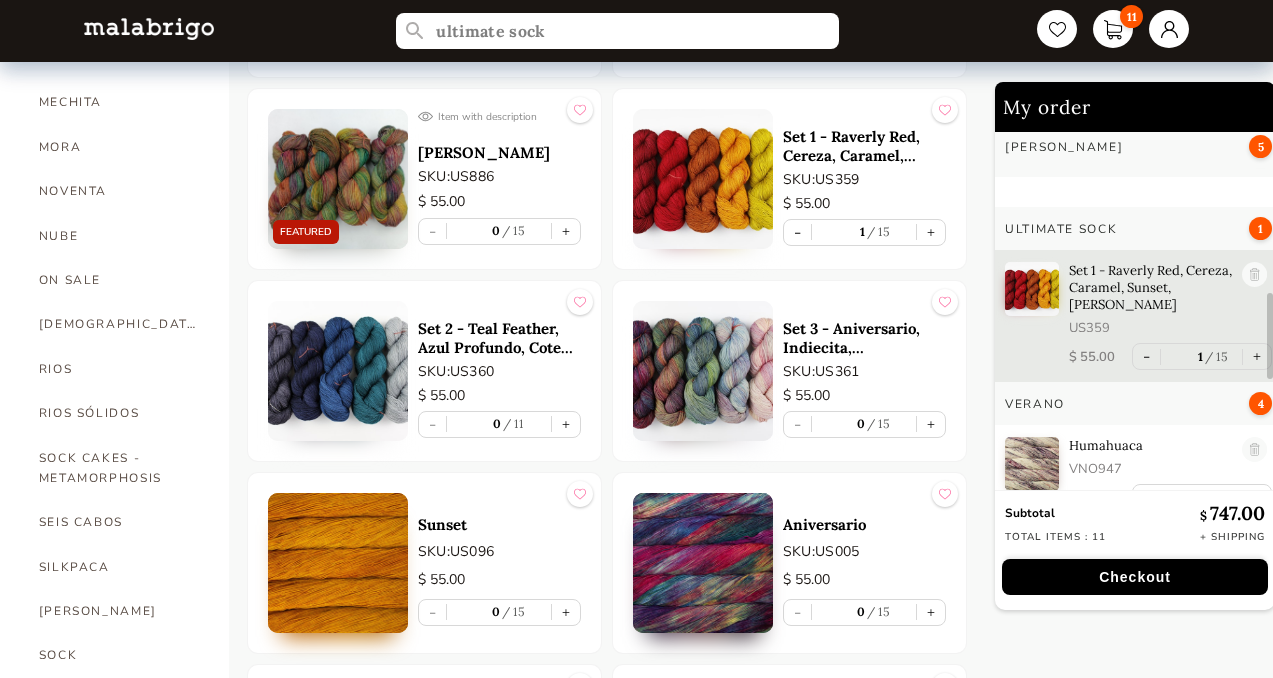 scroll, scrollTop: 1018, scrollLeft: 0, axis: vertical 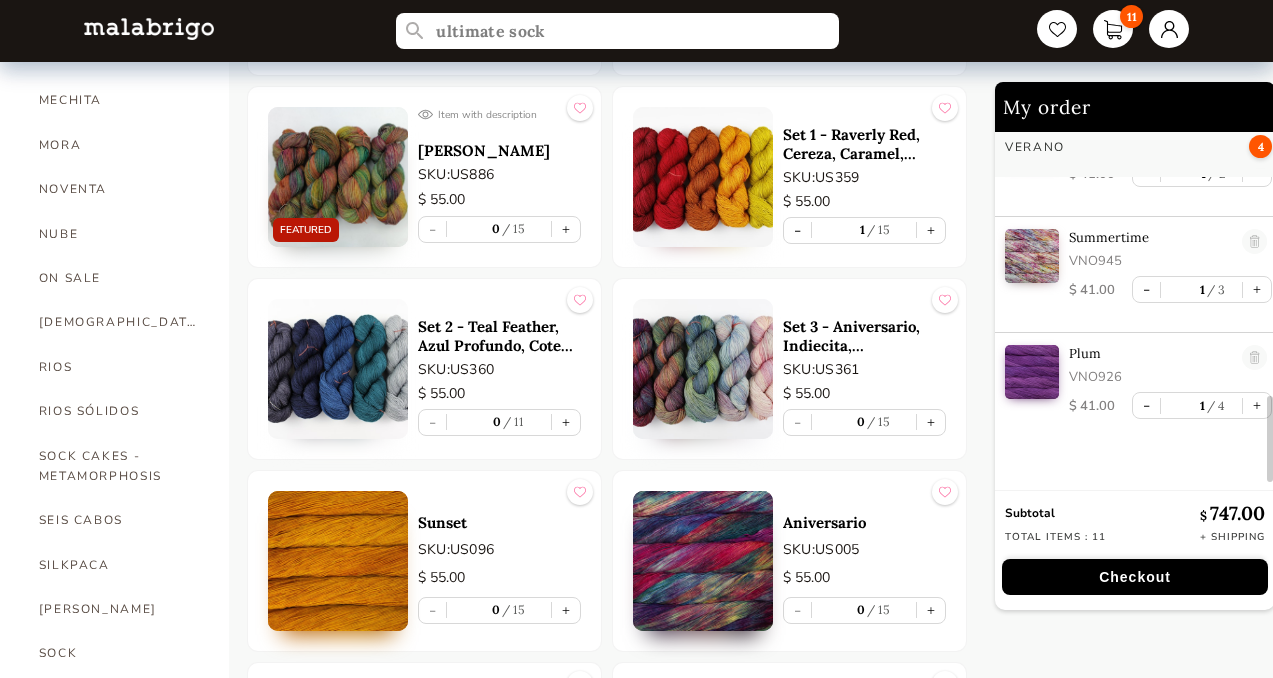 click on "Checkout" at bounding box center [1135, 577] 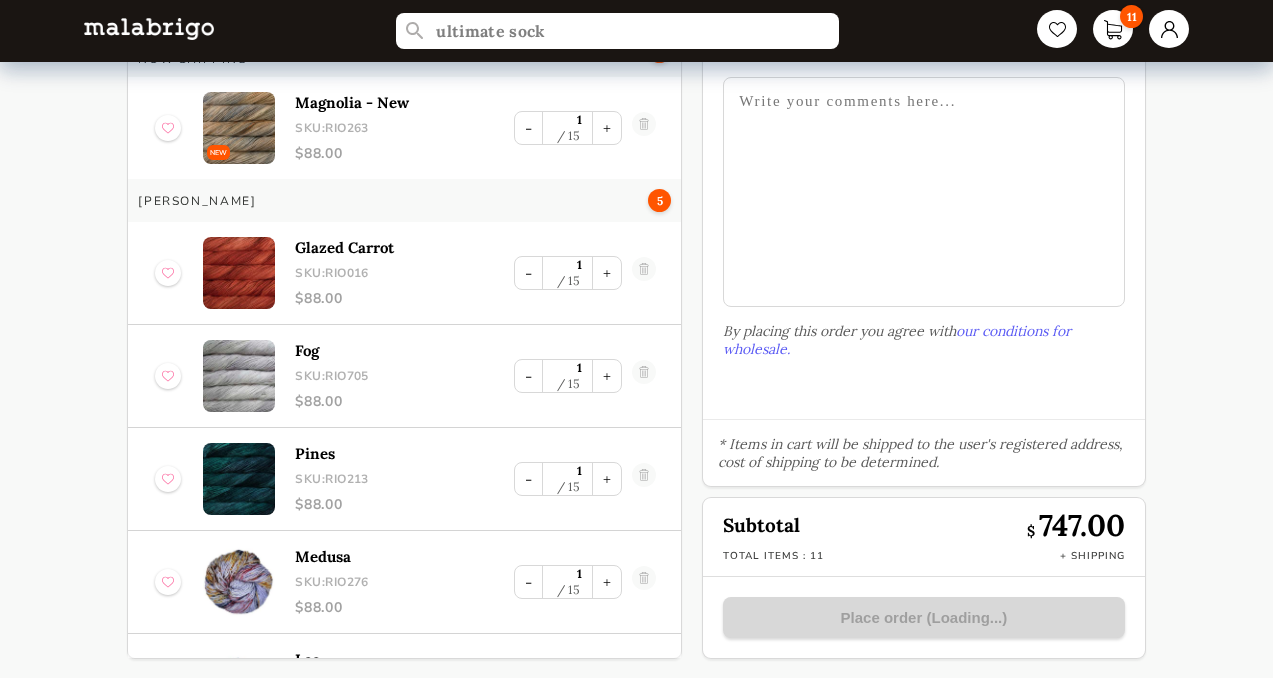 scroll, scrollTop: 0, scrollLeft: 0, axis: both 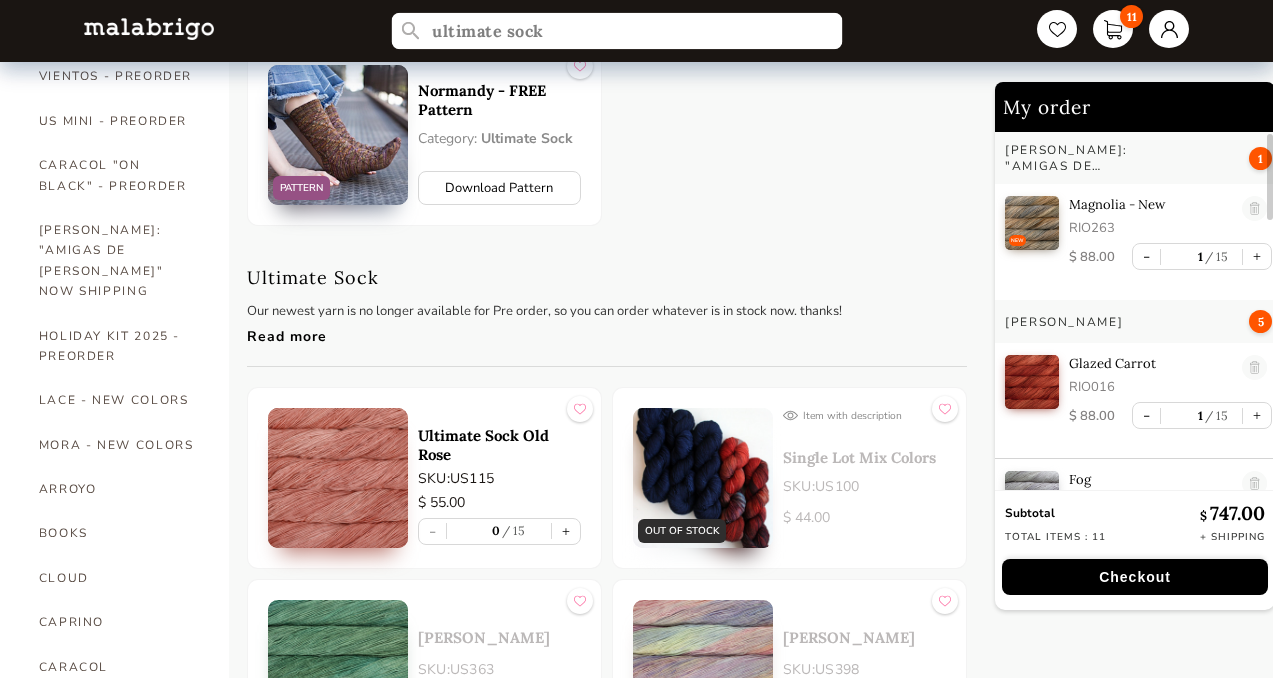 drag, startPoint x: 621, startPoint y: 42, endPoint x: 431, endPoint y: 22, distance: 191.04973 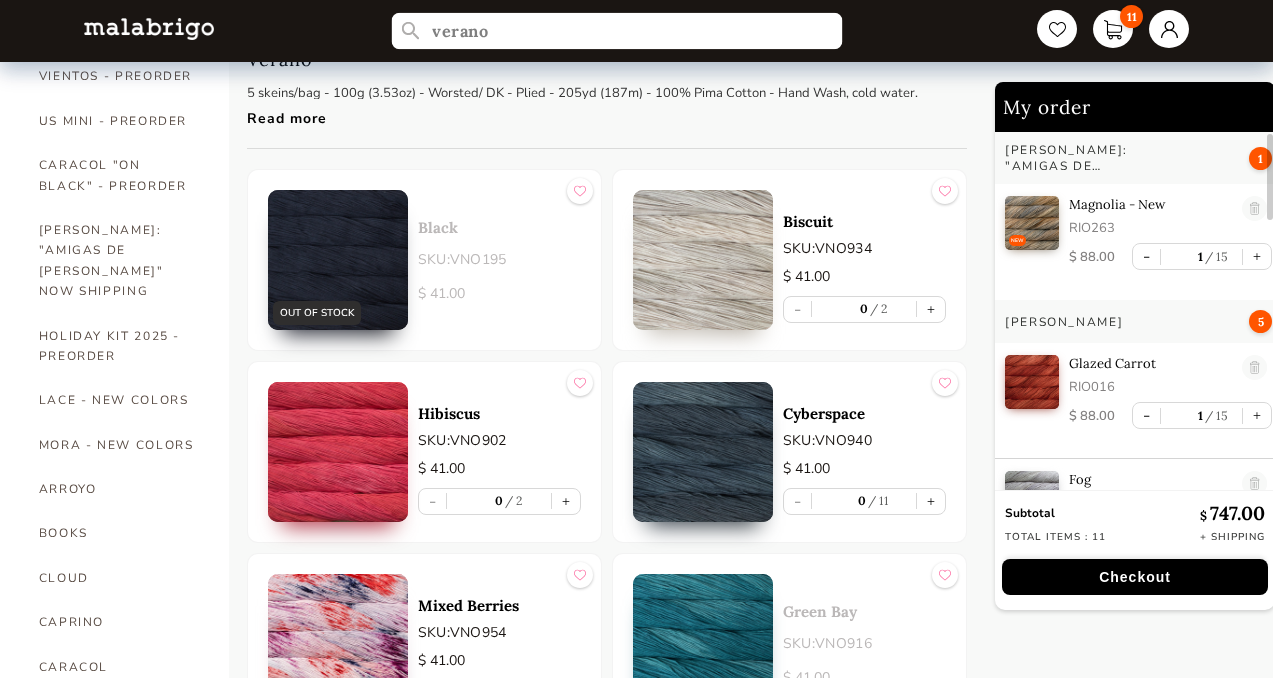 type on "verano" 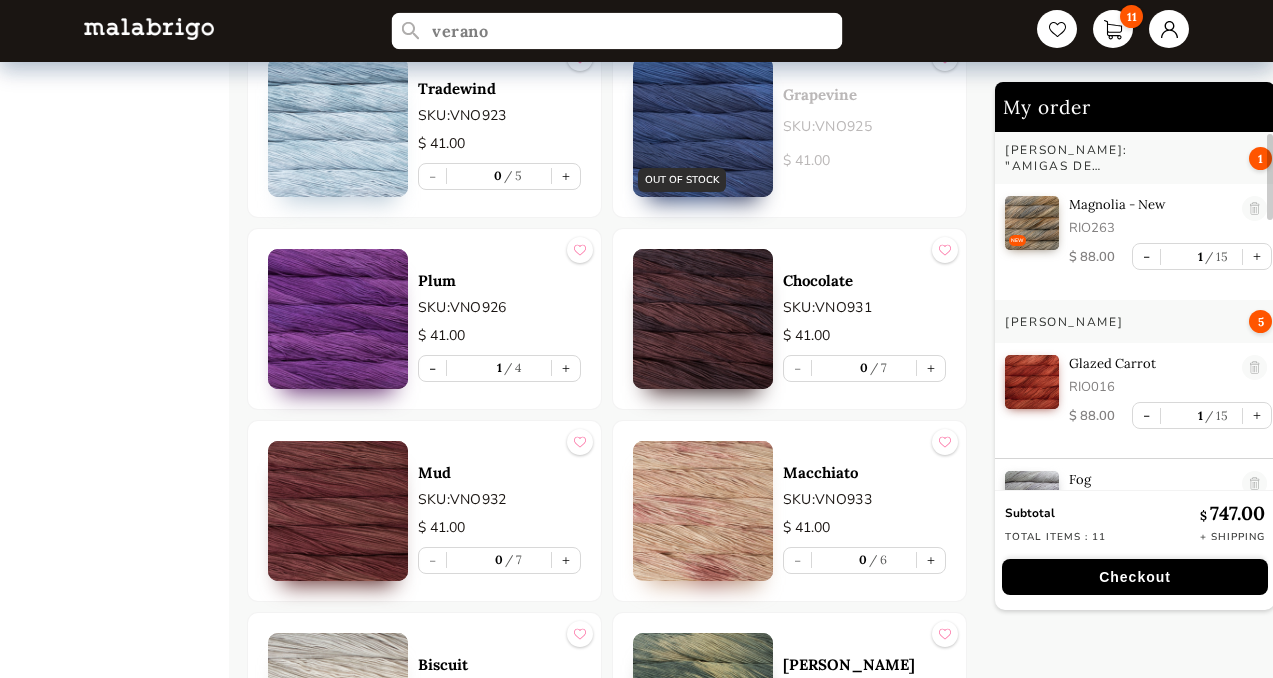 scroll, scrollTop: 3091, scrollLeft: 0, axis: vertical 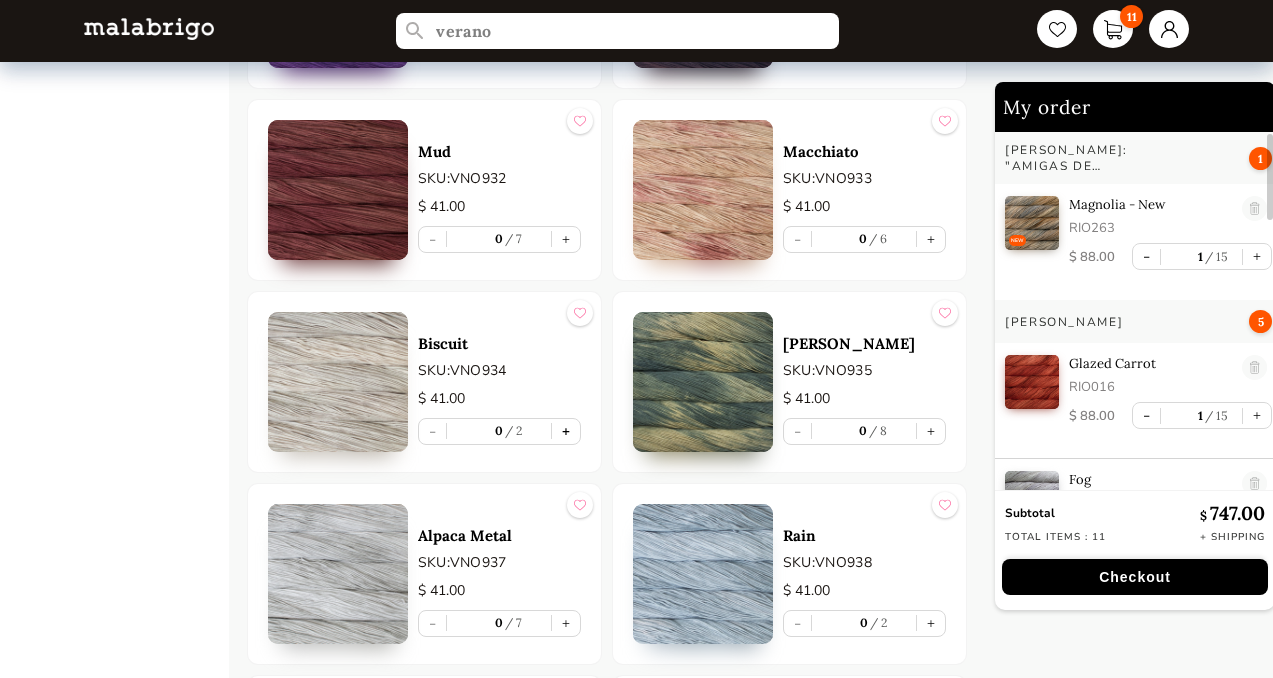 click on "+" at bounding box center (566, 431) 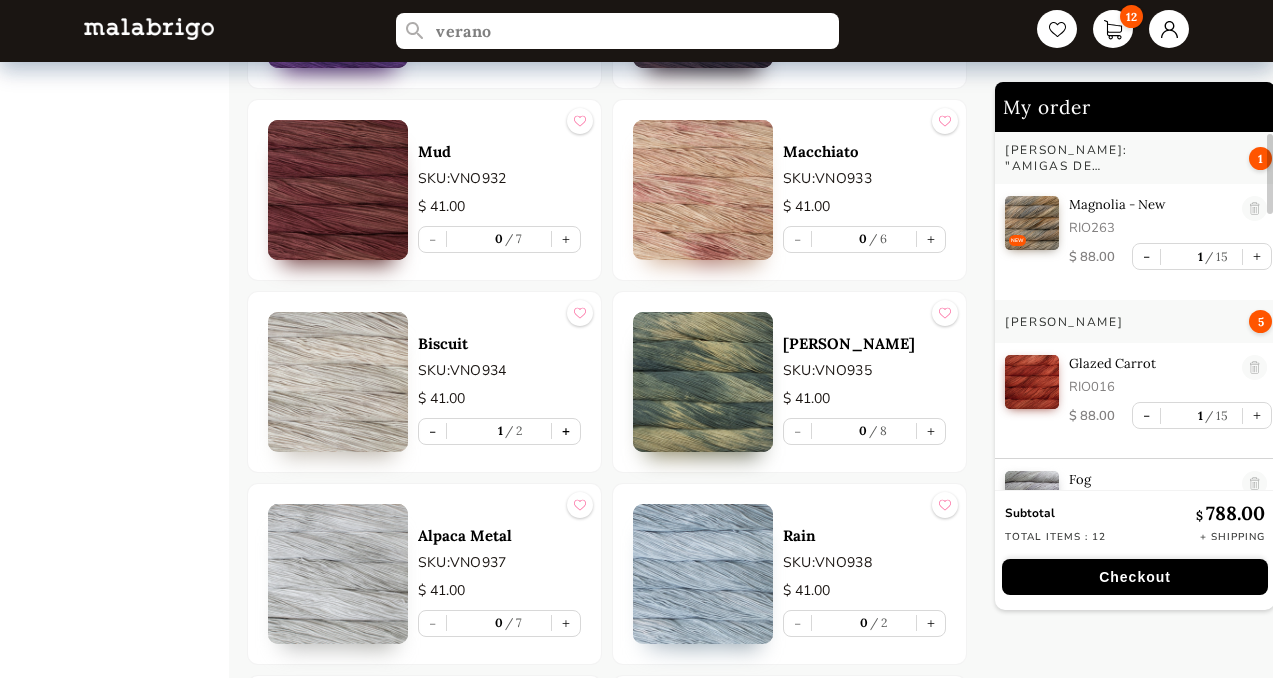 scroll, scrollTop: 67, scrollLeft: 0, axis: vertical 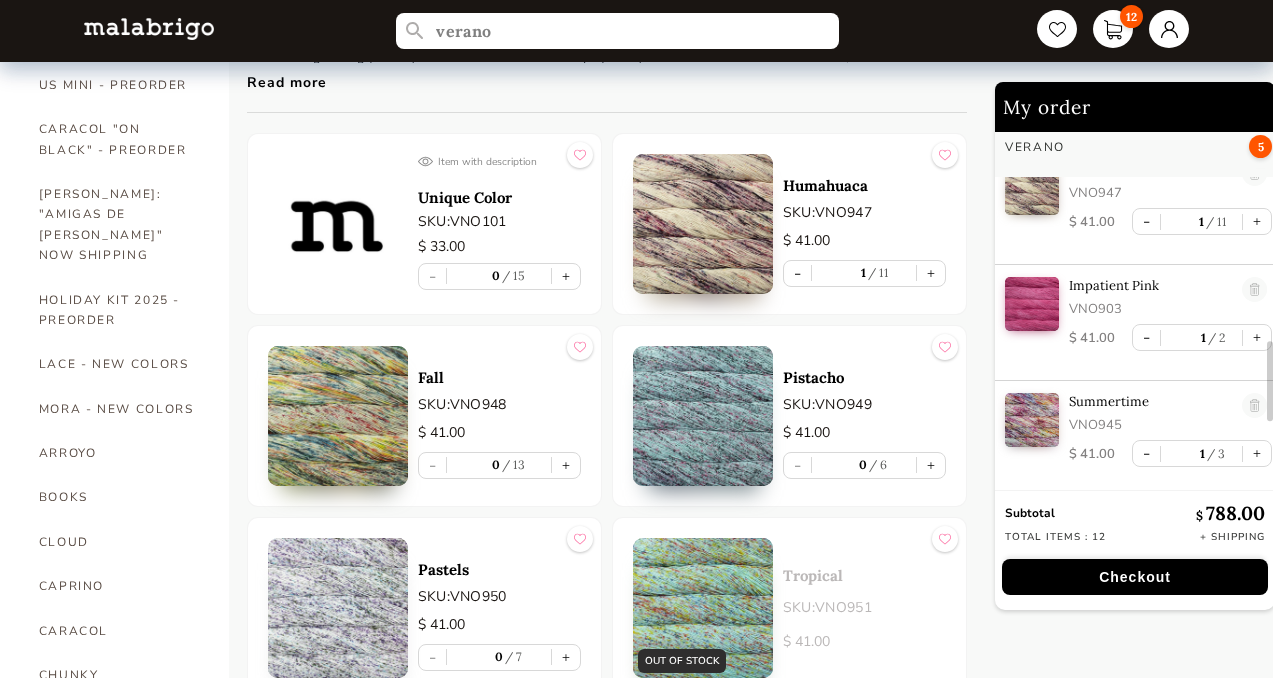 click on "Checkout" at bounding box center [1135, 577] 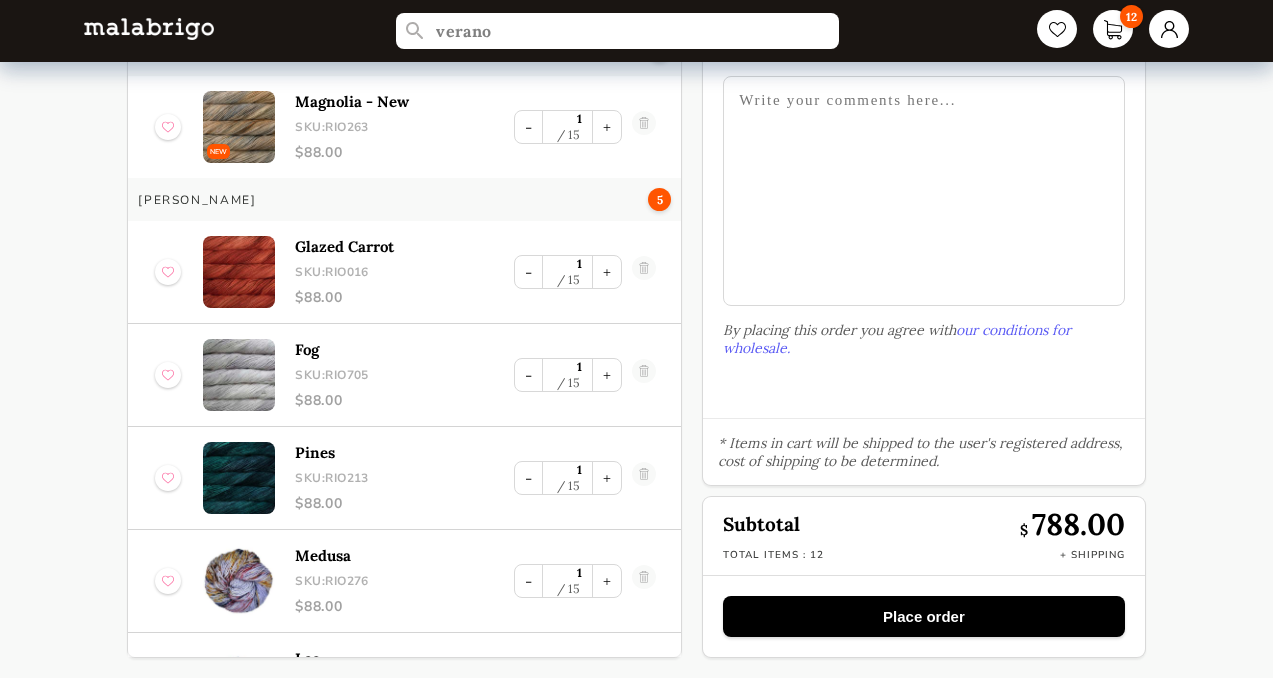 scroll, scrollTop: 141, scrollLeft: 0, axis: vertical 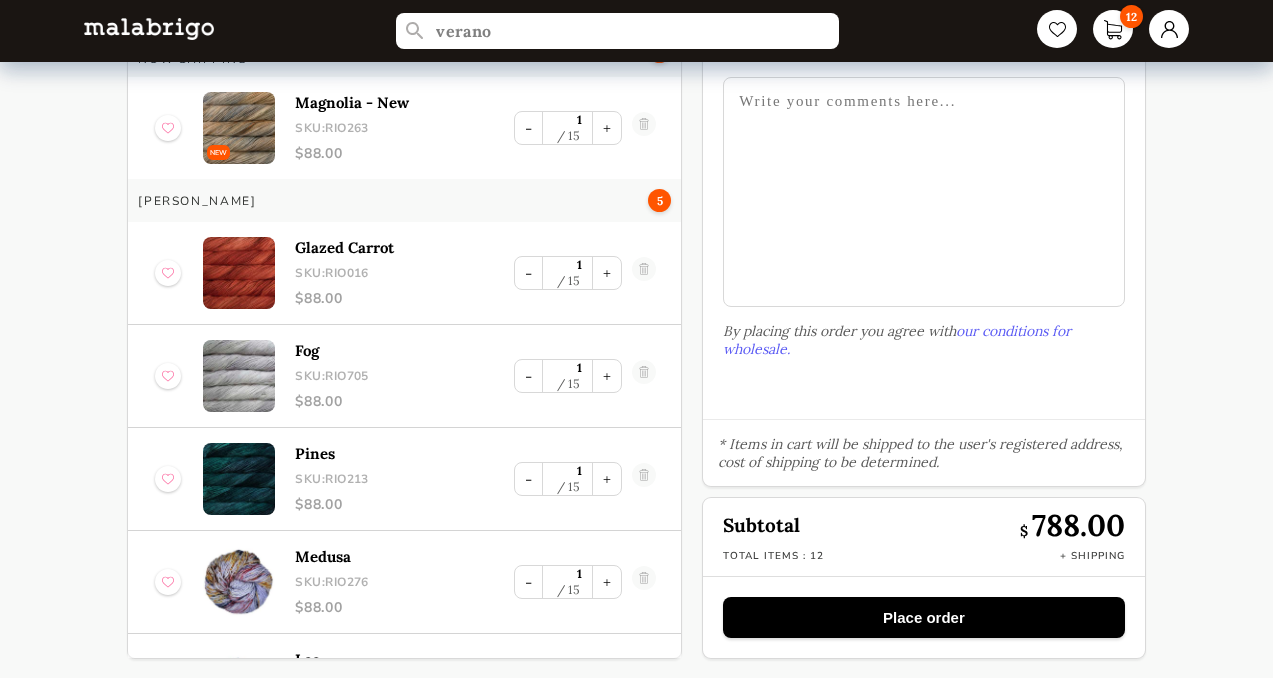 click on "Place order" at bounding box center (923, 617) 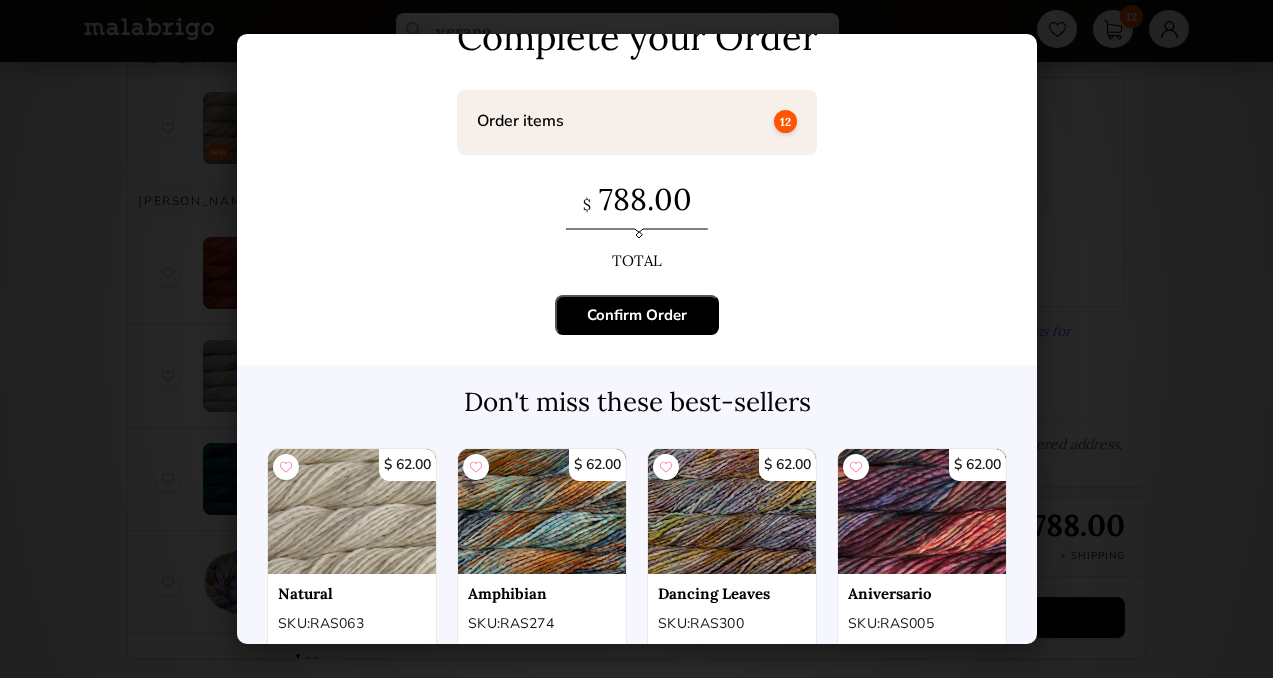 scroll, scrollTop: 117, scrollLeft: 0, axis: vertical 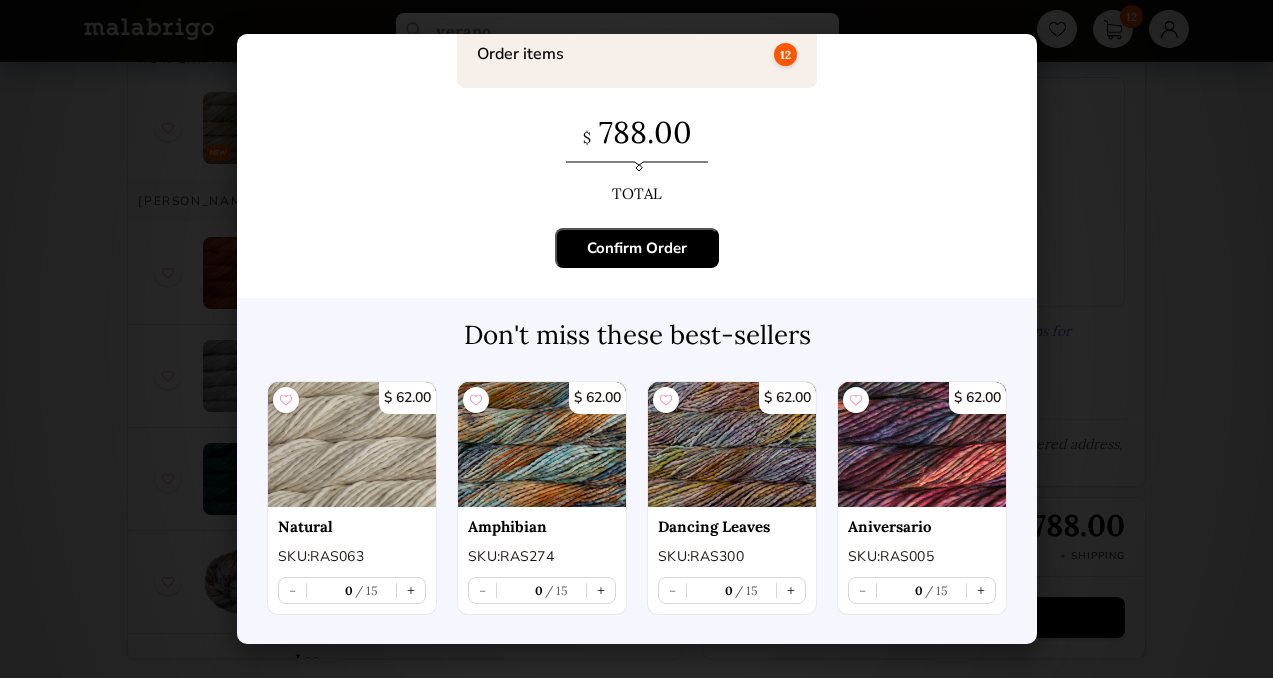 click on "Confirm Order" at bounding box center [637, 248] 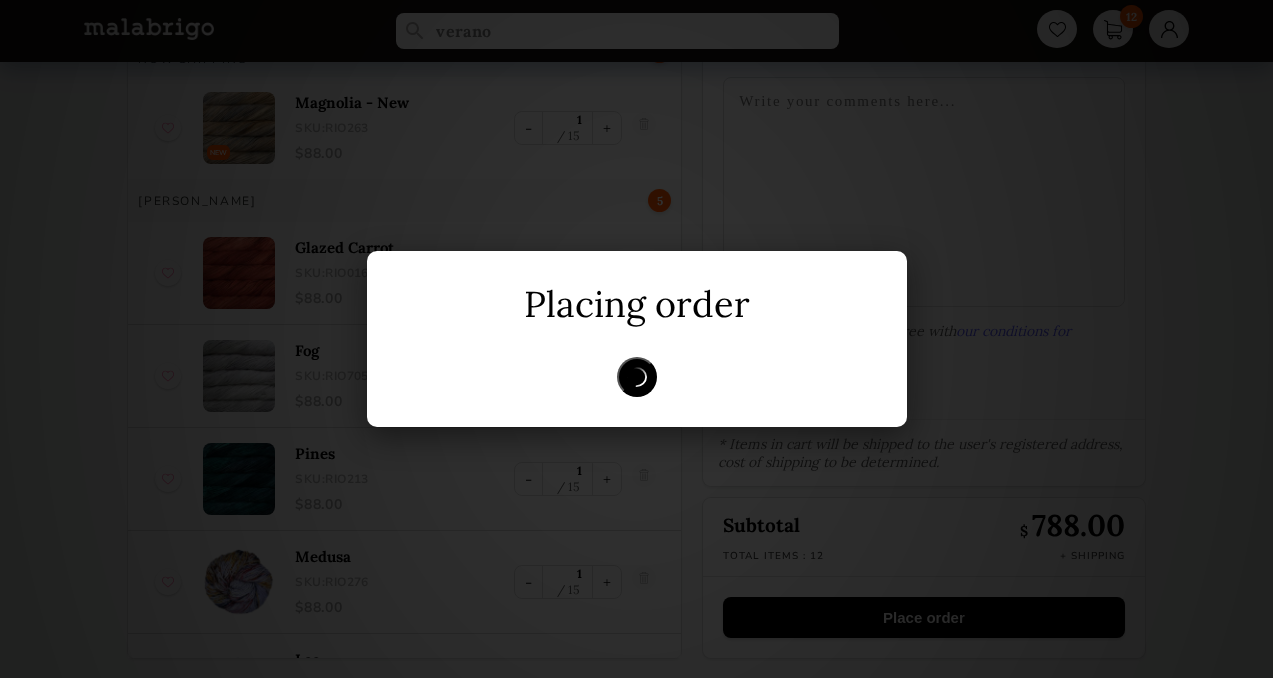 scroll, scrollTop: 0, scrollLeft: 0, axis: both 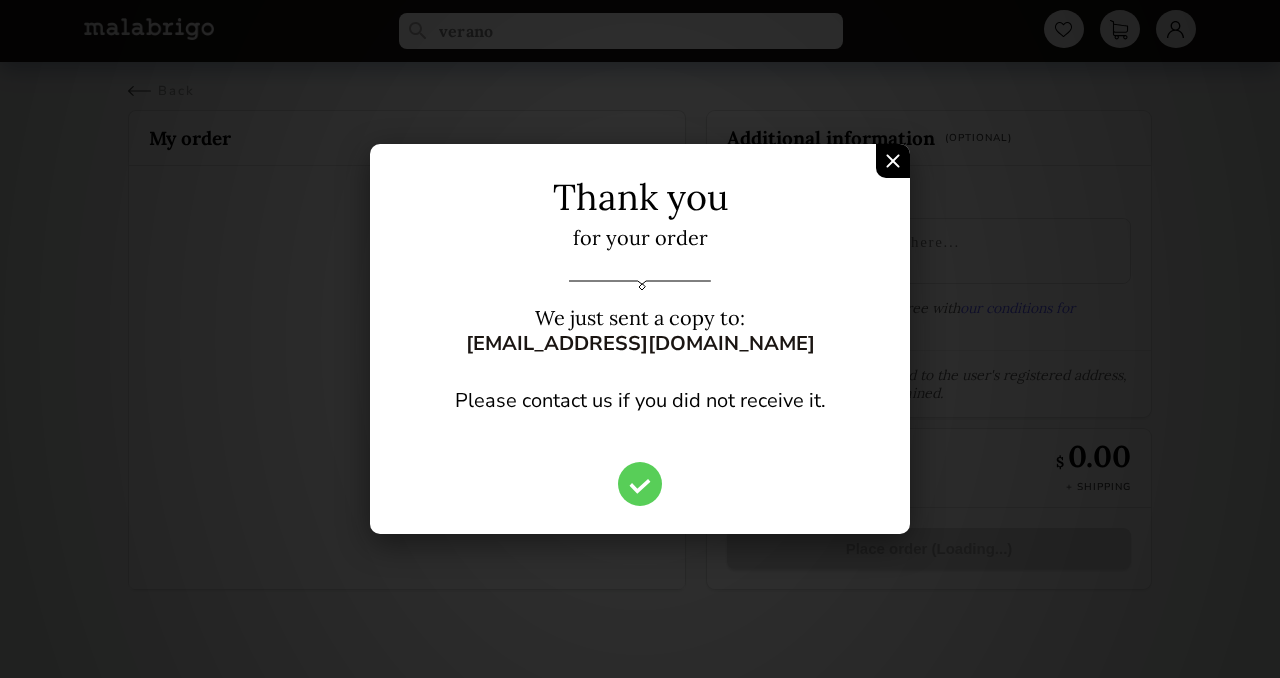 click at bounding box center (893, 161) 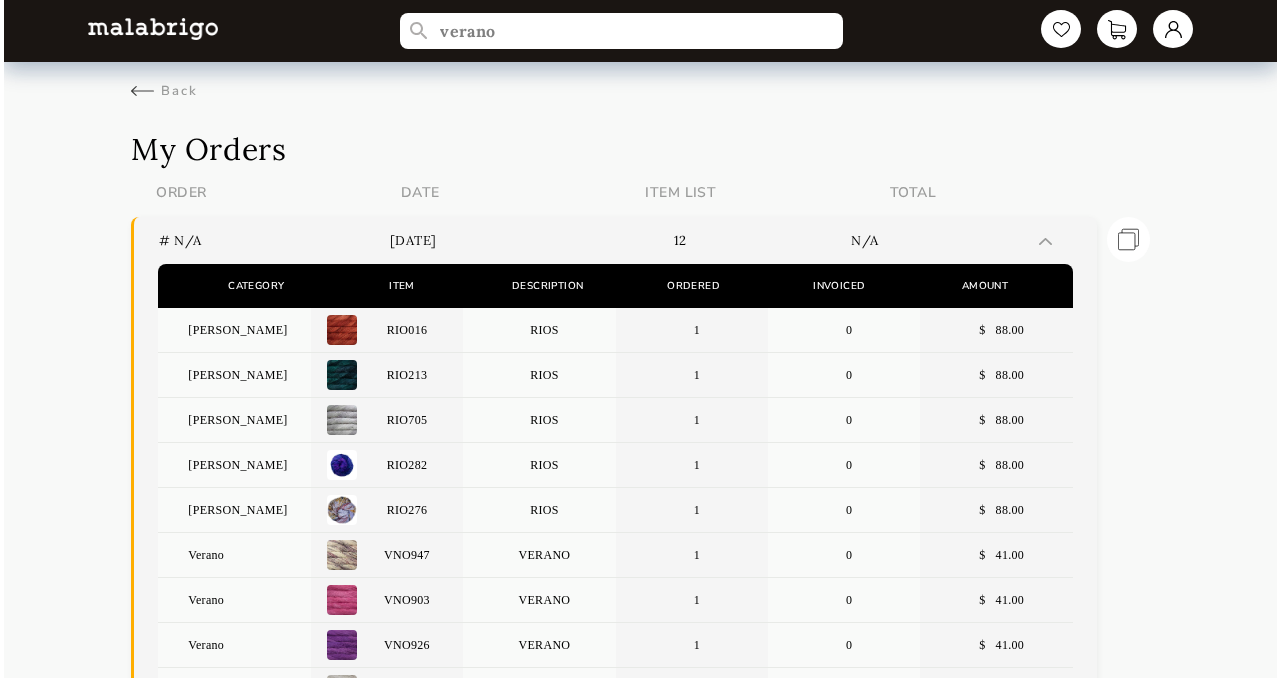 scroll, scrollTop: 0, scrollLeft: 0, axis: both 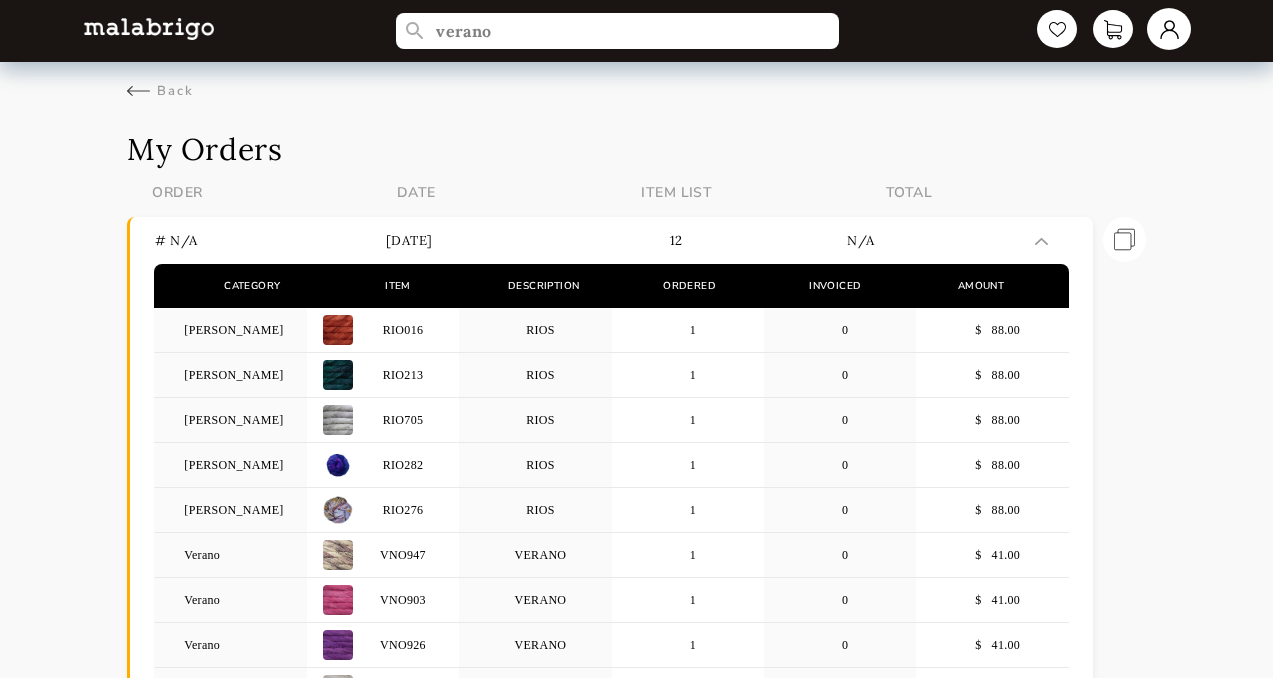 click at bounding box center [1169, 29] 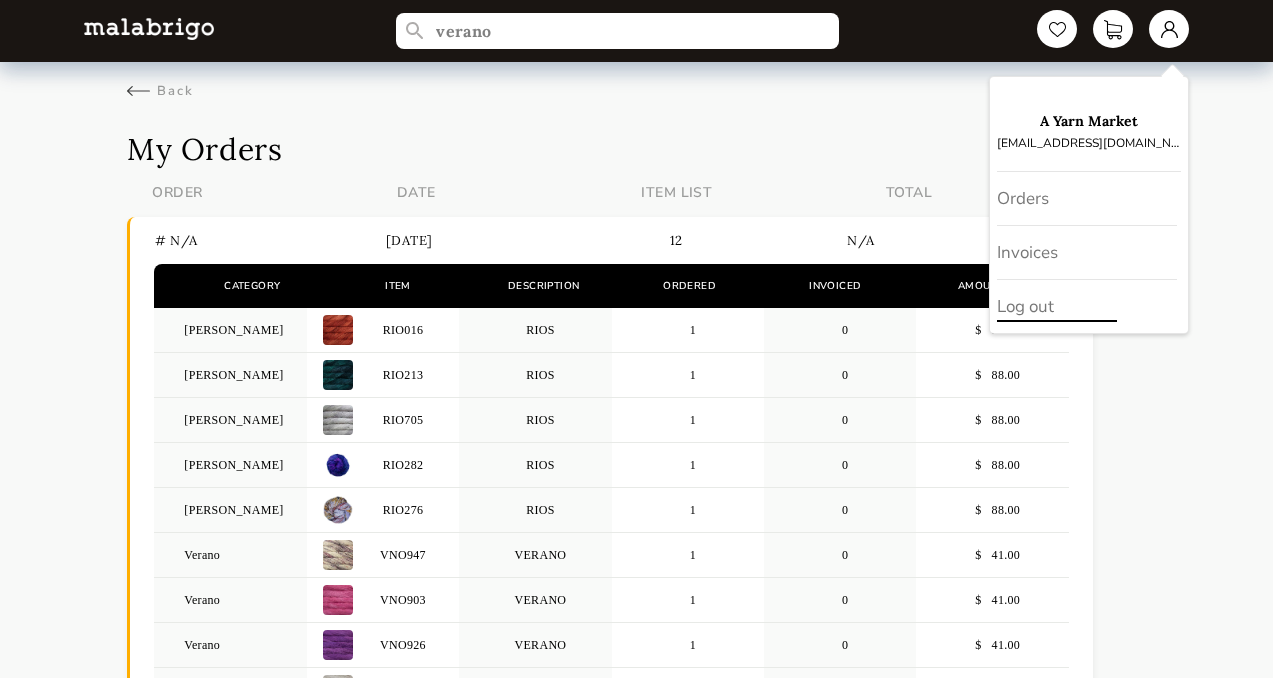click on "Log out" at bounding box center [1089, 306] 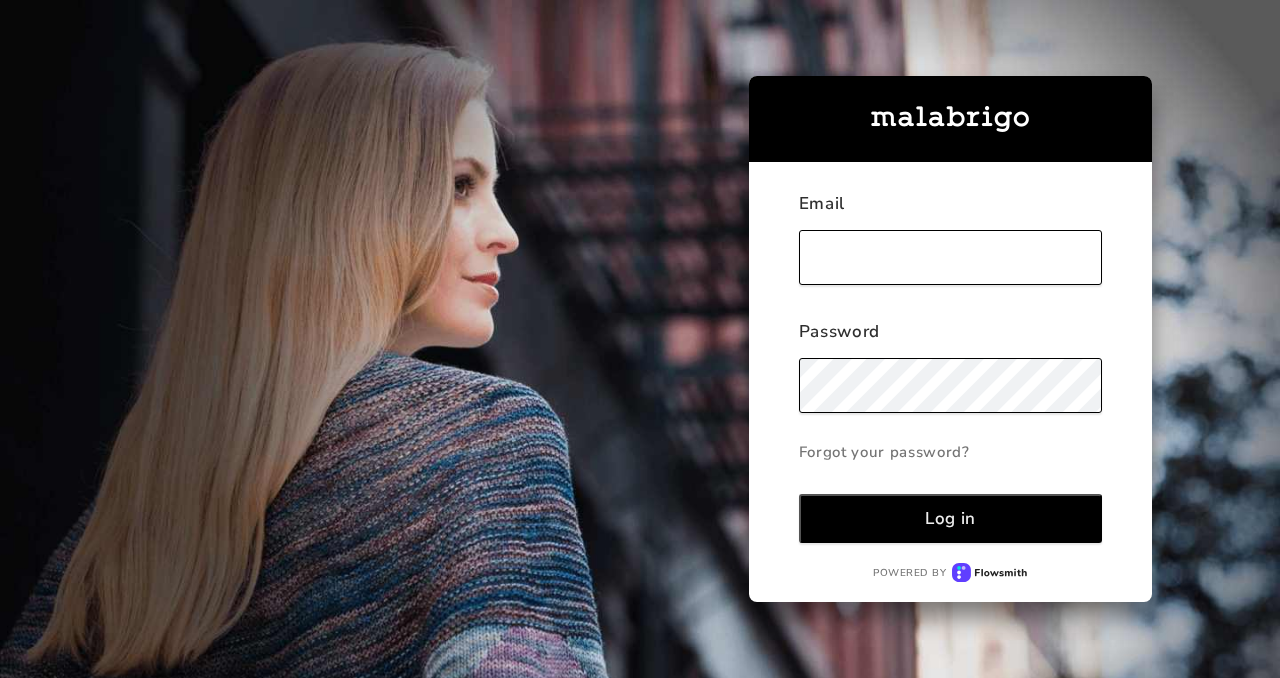 scroll, scrollTop: 0, scrollLeft: 0, axis: both 